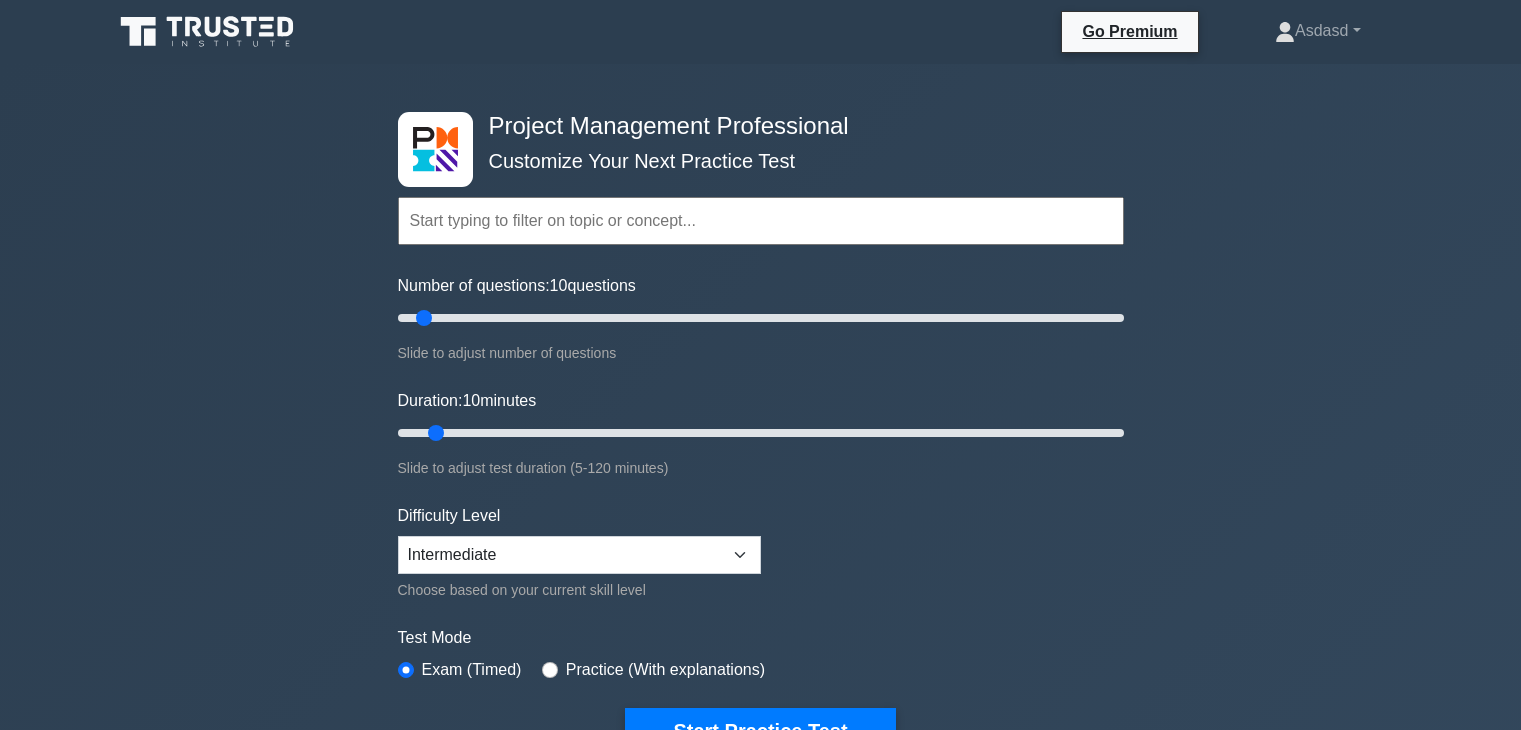 scroll, scrollTop: 1100, scrollLeft: 0, axis: vertical 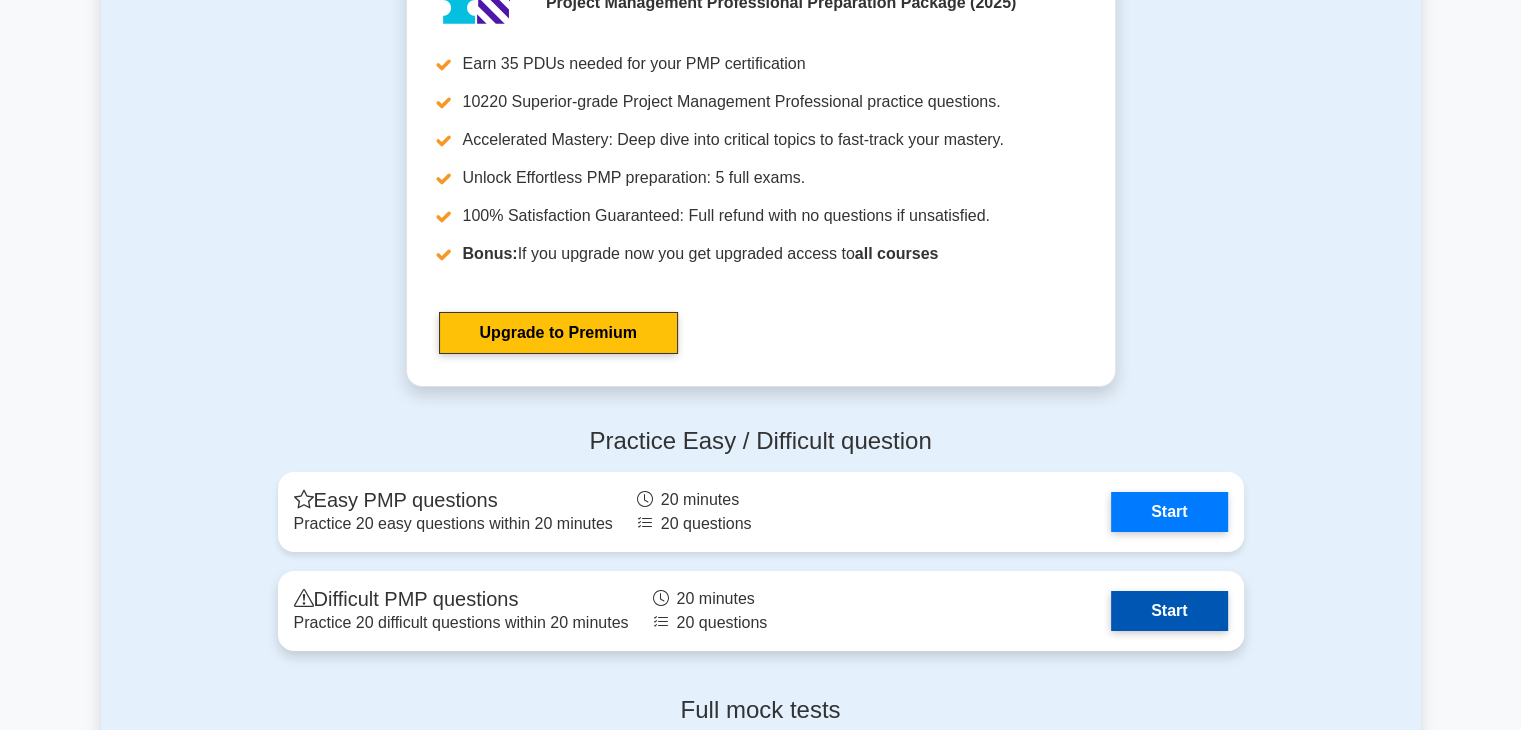 click on "Start" at bounding box center [1169, 611] 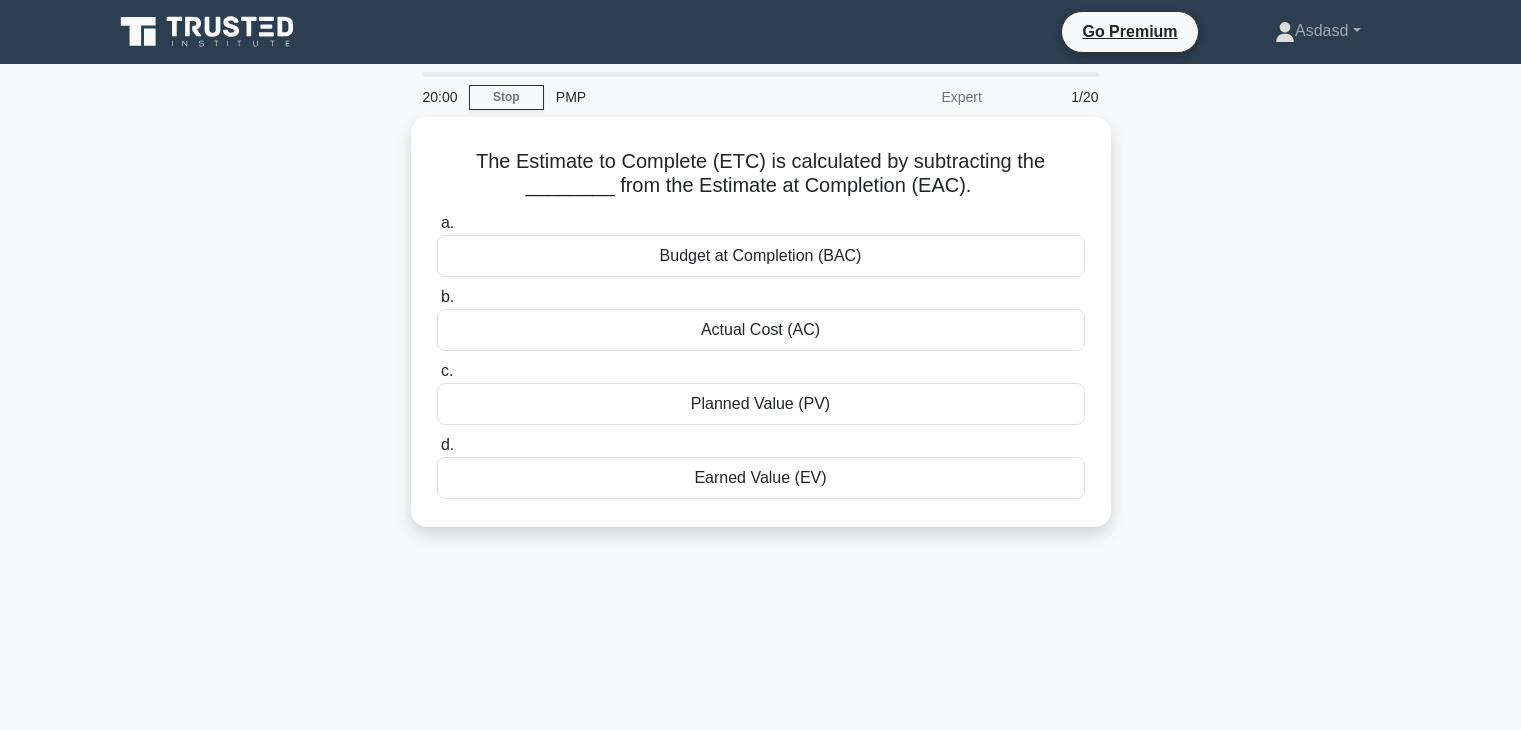 scroll, scrollTop: 0, scrollLeft: 0, axis: both 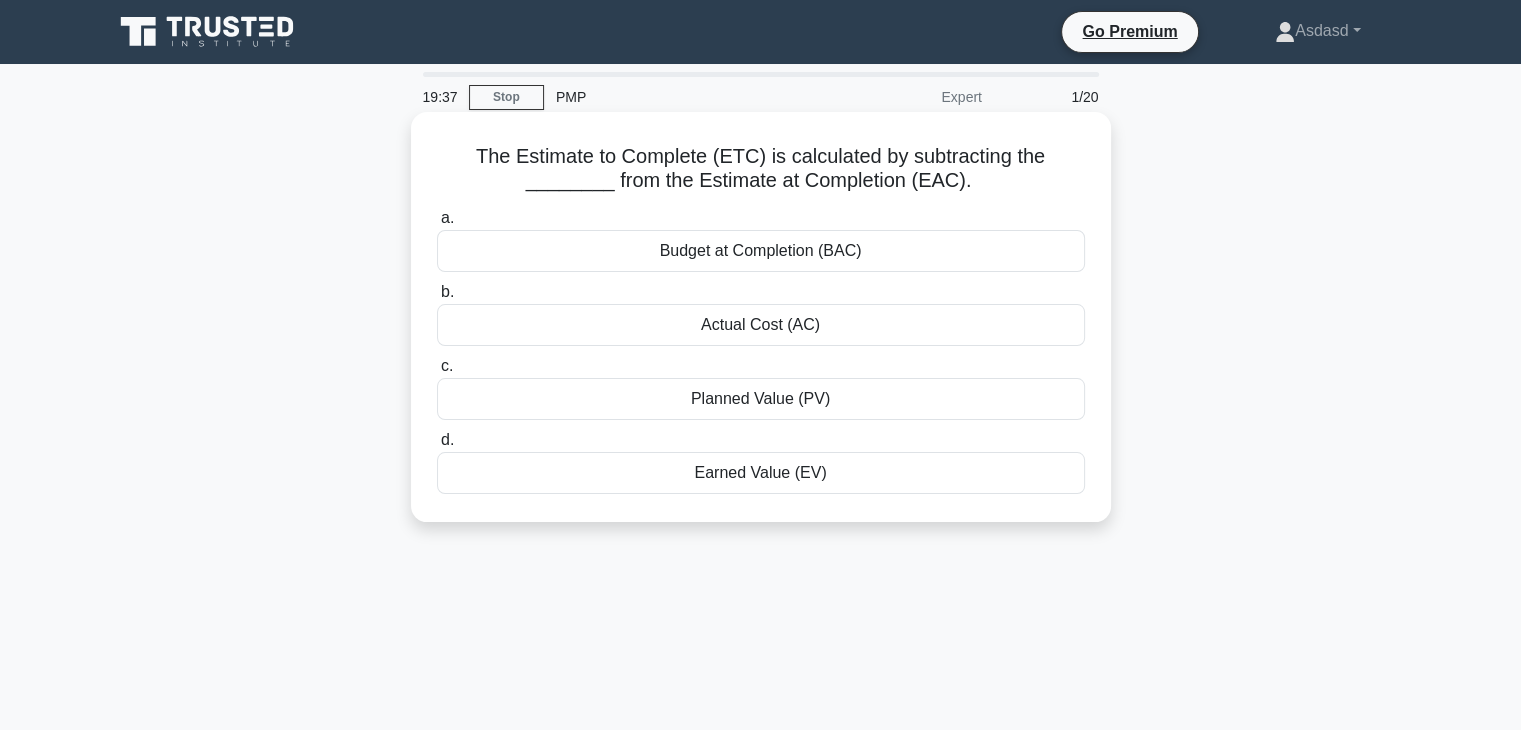 click on "Actual Cost (AC)" at bounding box center (761, 325) 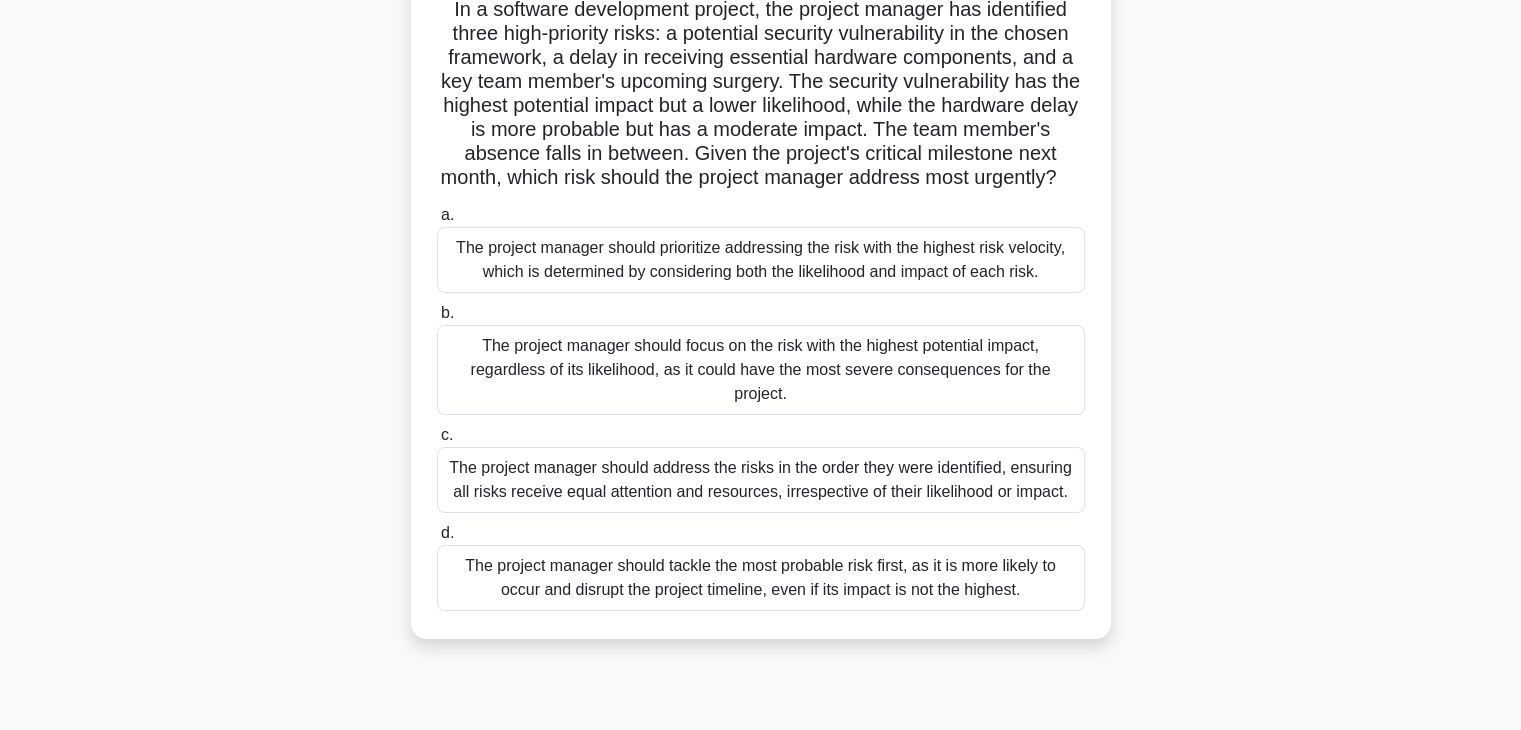 scroll, scrollTop: 200, scrollLeft: 0, axis: vertical 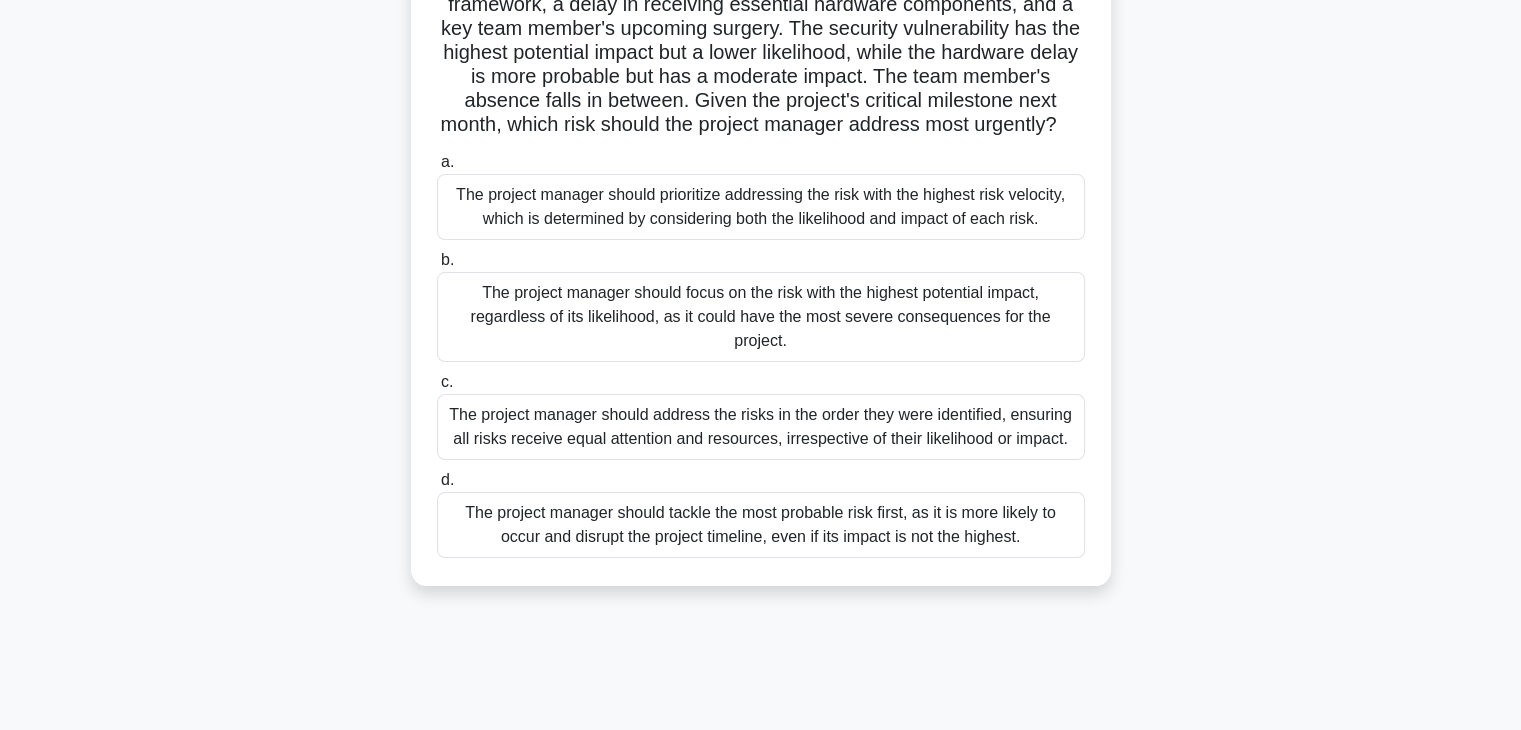 click on "The project manager should prioritize addressing the risk with the highest risk velocity, which is determined by considering both the likelihood and impact of each risk." at bounding box center (761, 207) 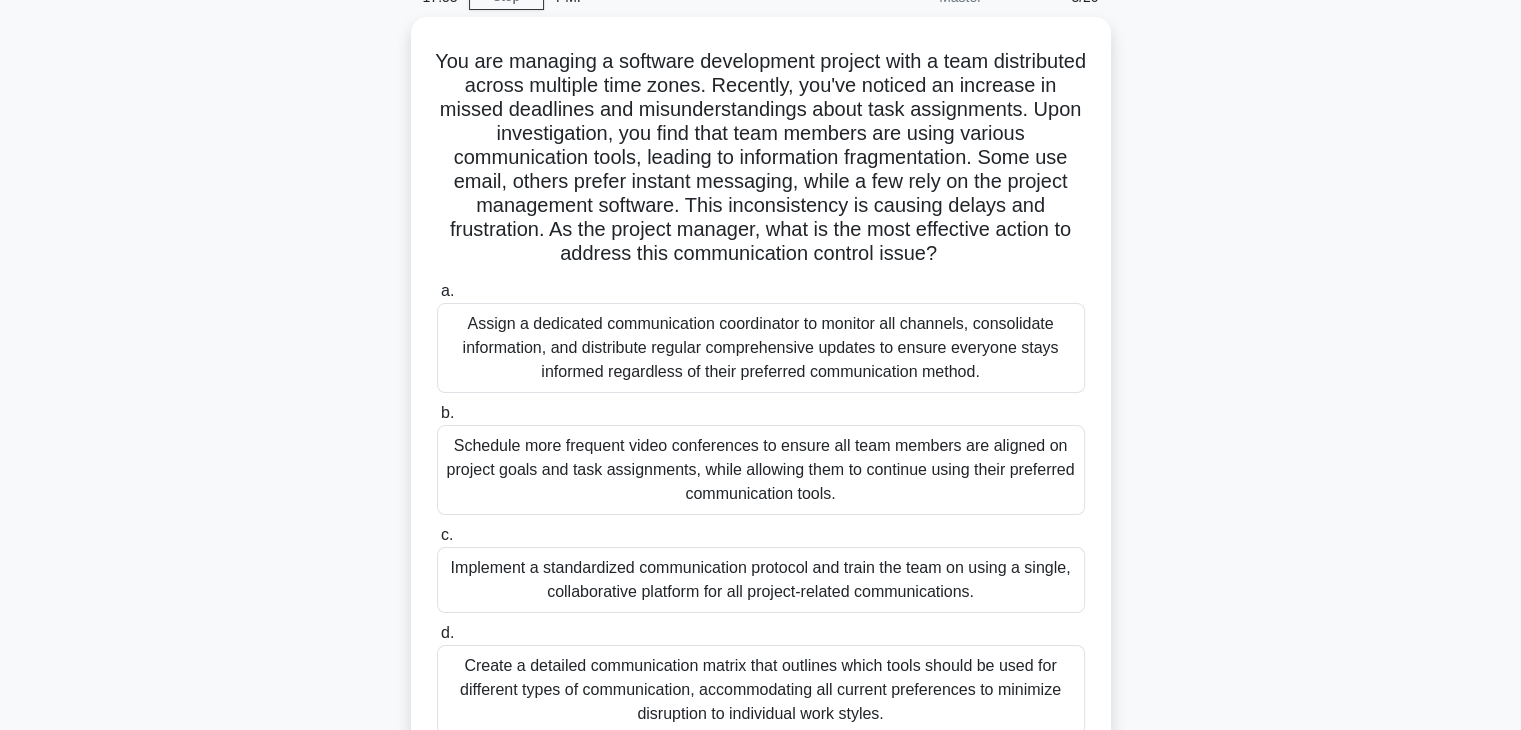 scroll, scrollTop: 200, scrollLeft: 0, axis: vertical 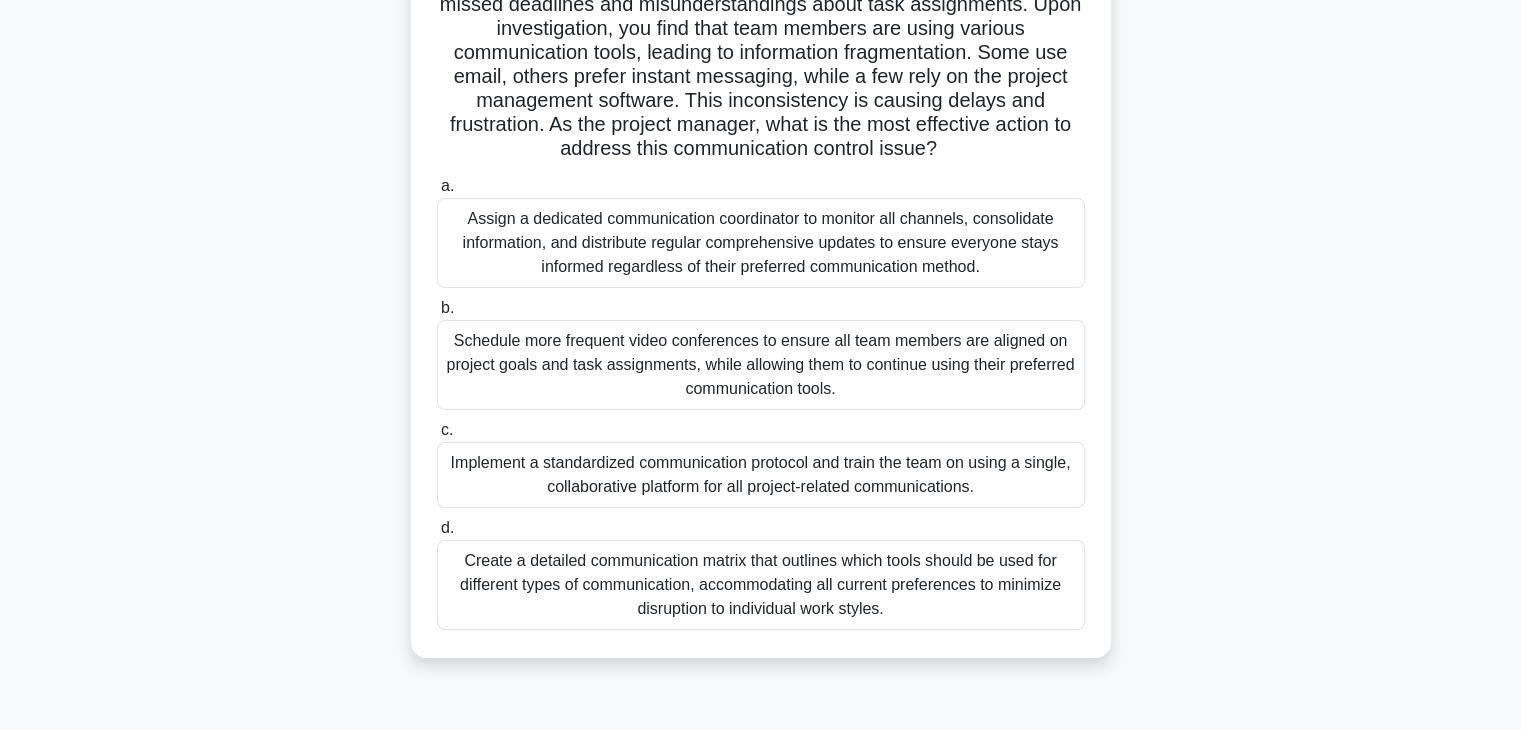 click on "Create a detailed communication matrix that outlines which tools should be used for different types of communication, accommodating all current preferences to minimize disruption to individual work styles." at bounding box center (761, 585) 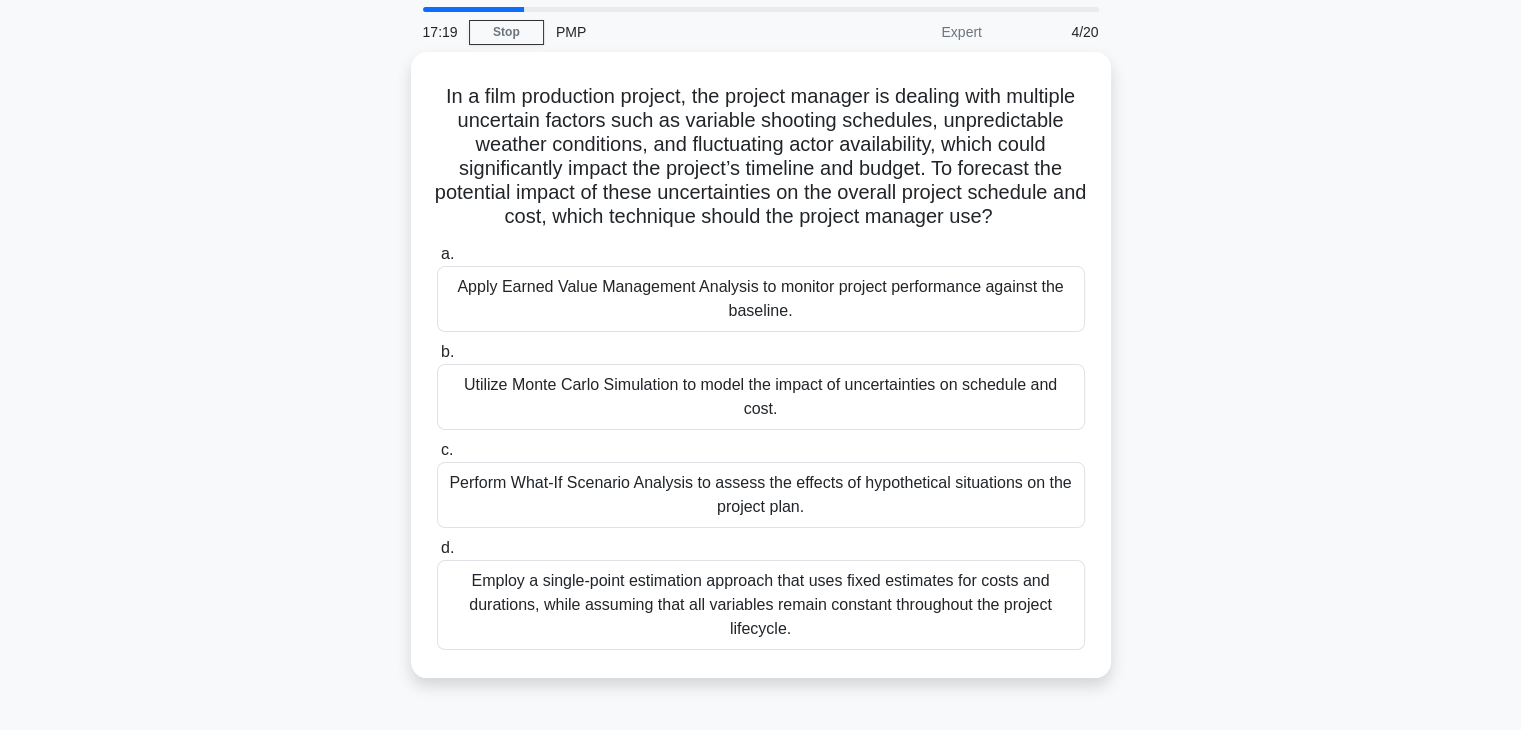 scroll, scrollTop: 100, scrollLeft: 0, axis: vertical 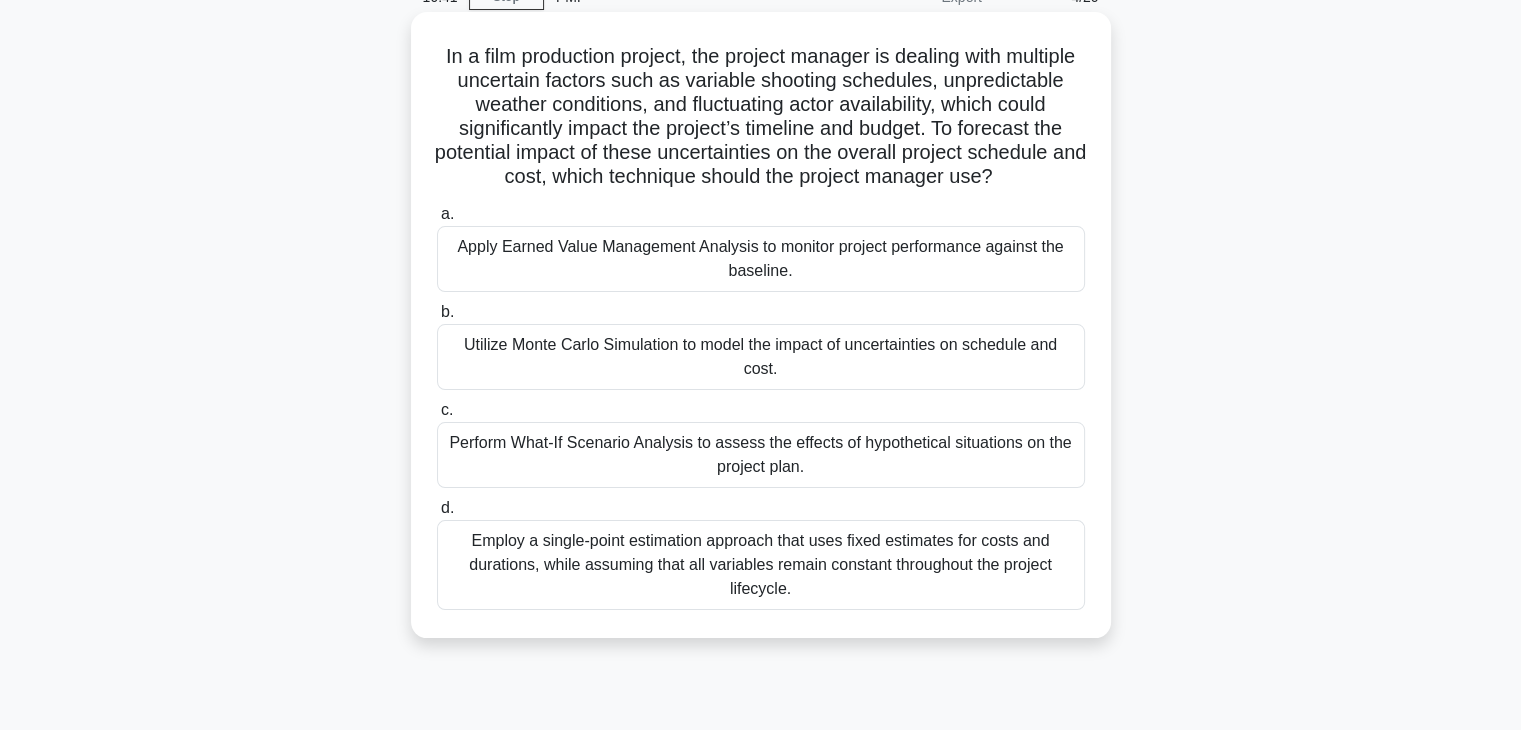 click on "Utilize Monte Carlo Simulation to model the impact of uncertainties on schedule and cost." at bounding box center [761, 357] 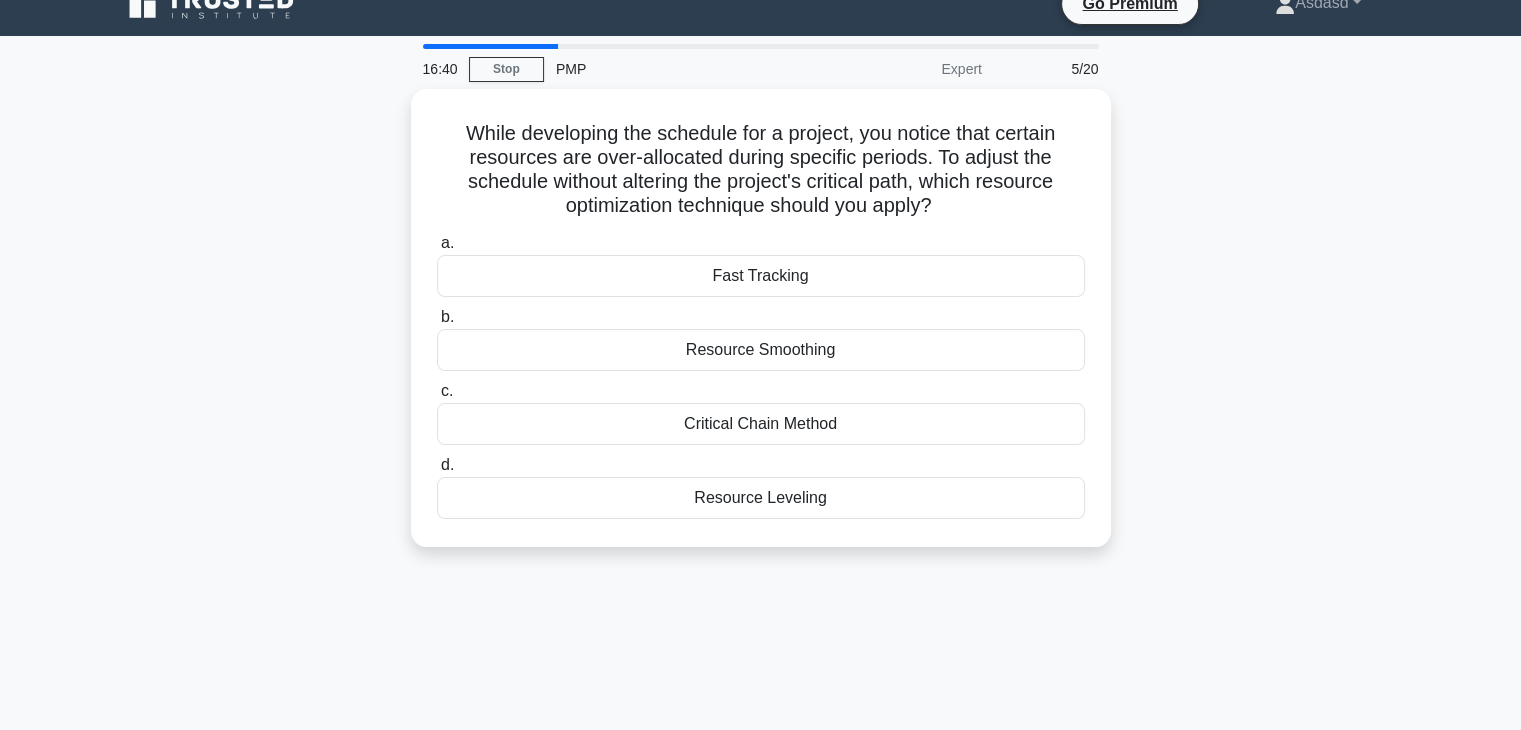 scroll, scrollTop: 0, scrollLeft: 0, axis: both 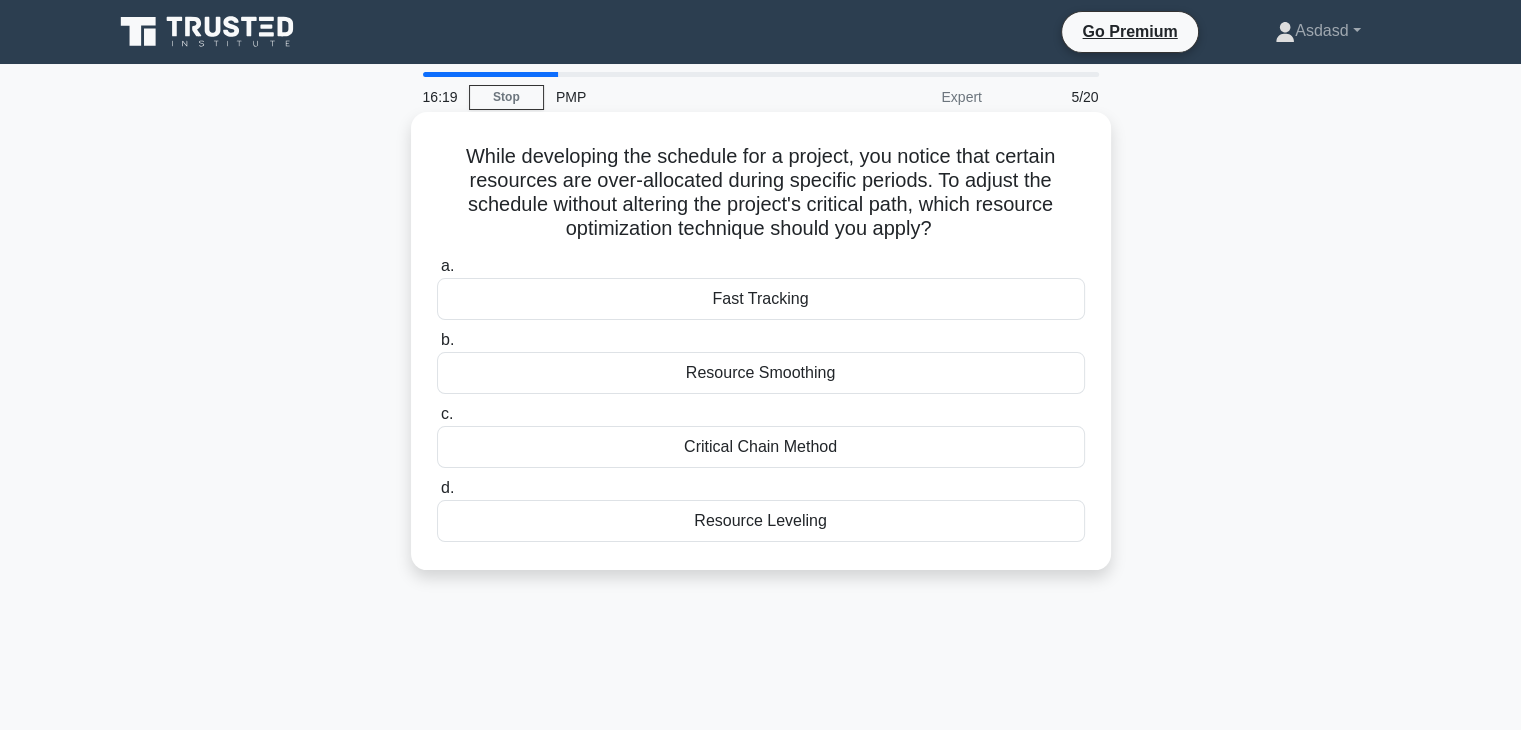 click on "Resource Smoothing" at bounding box center [761, 373] 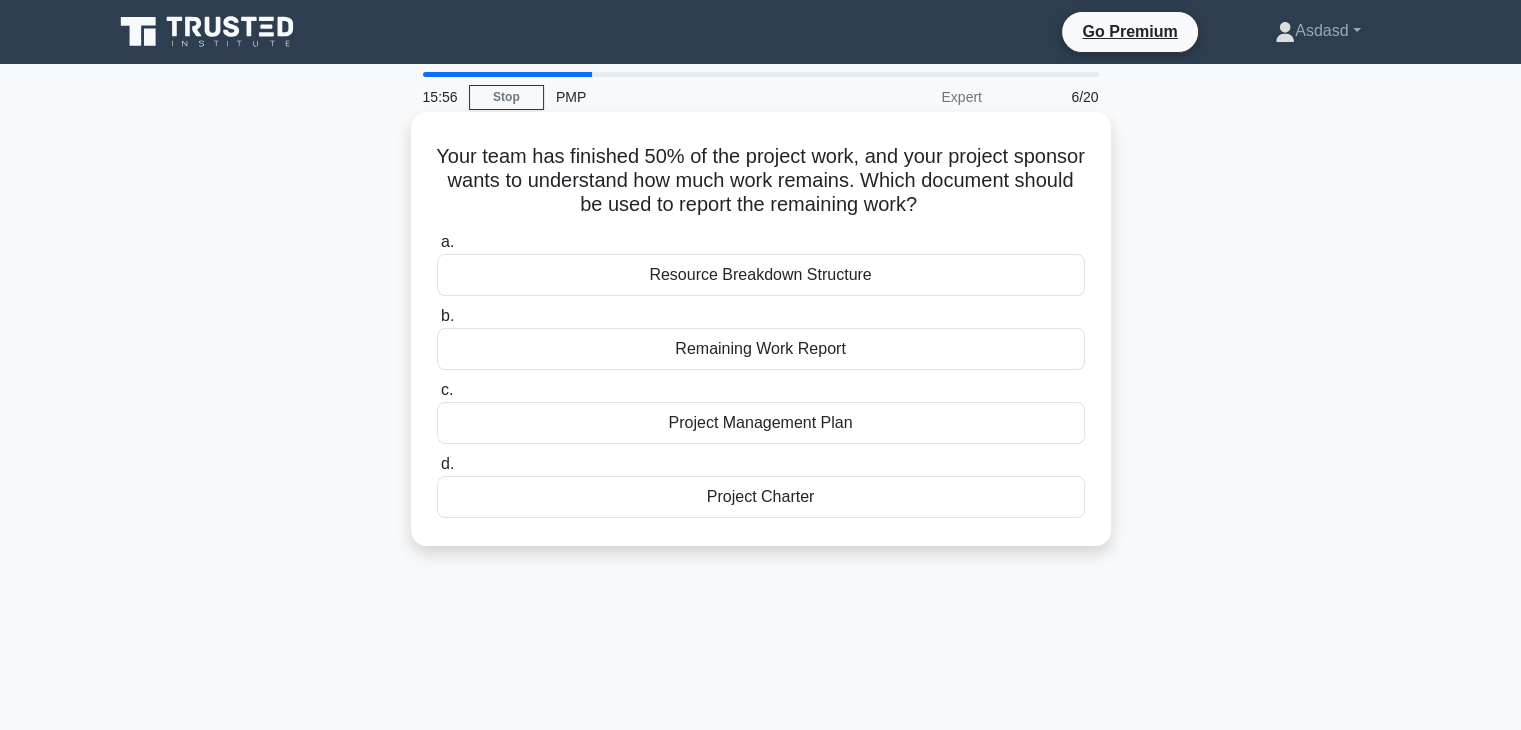 click on "Remaining Work Report" at bounding box center [761, 349] 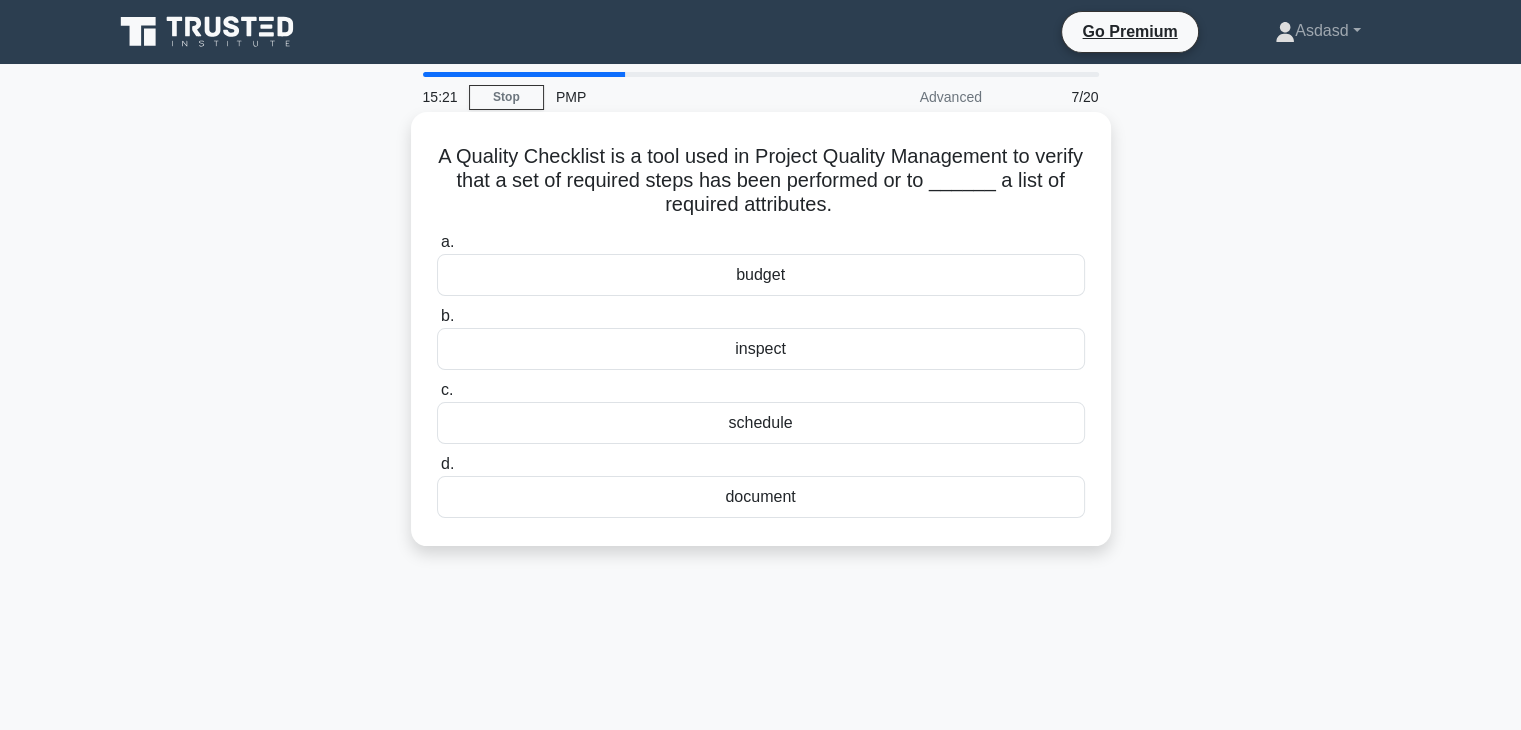 click on "document" at bounding box center [761, 497] 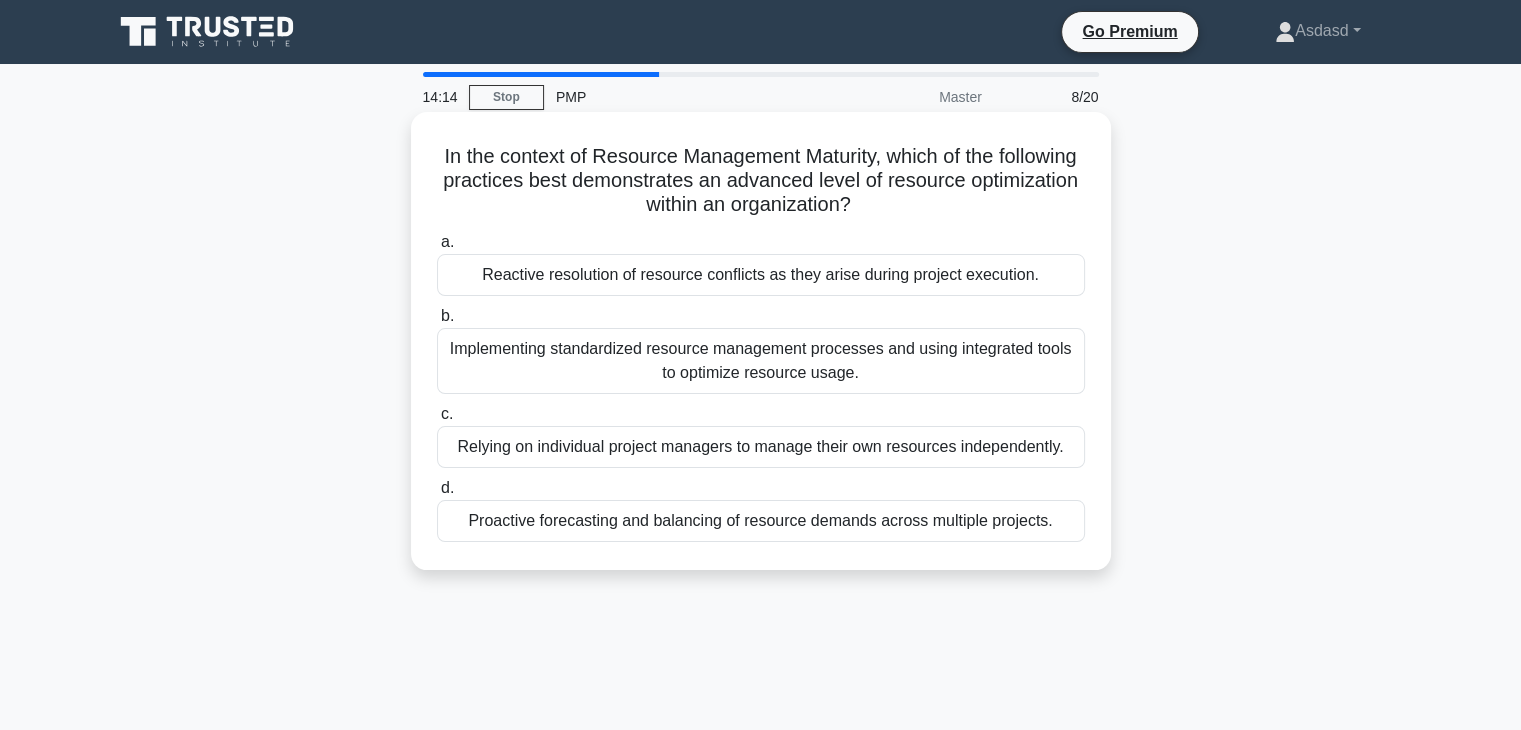 click on "Proactive forecasting and balancing of resource demands across multiple projects." at bounding box center [761, 521] 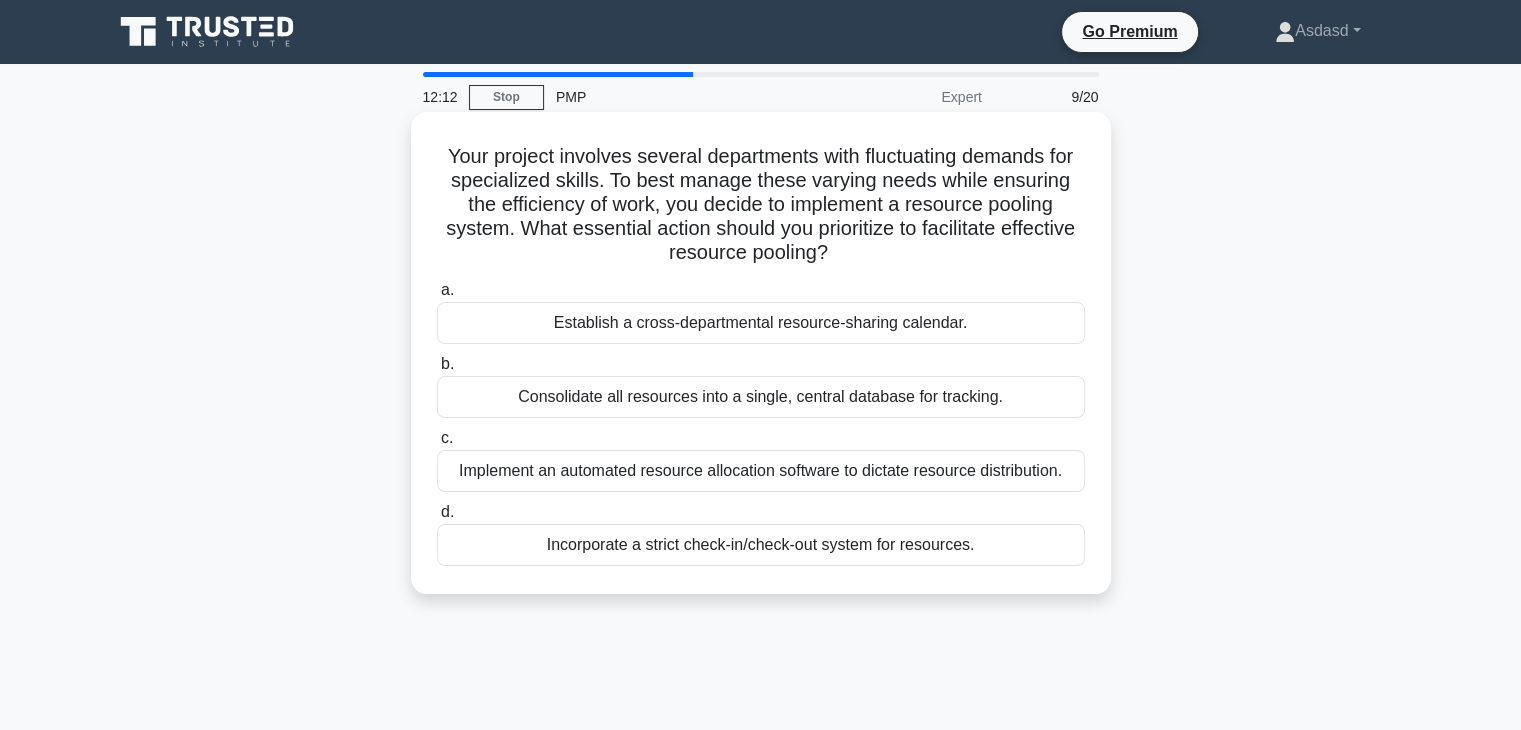 click on "Establish a cross-departmental resource-sharing calendar." at bounding box center [761, 323] 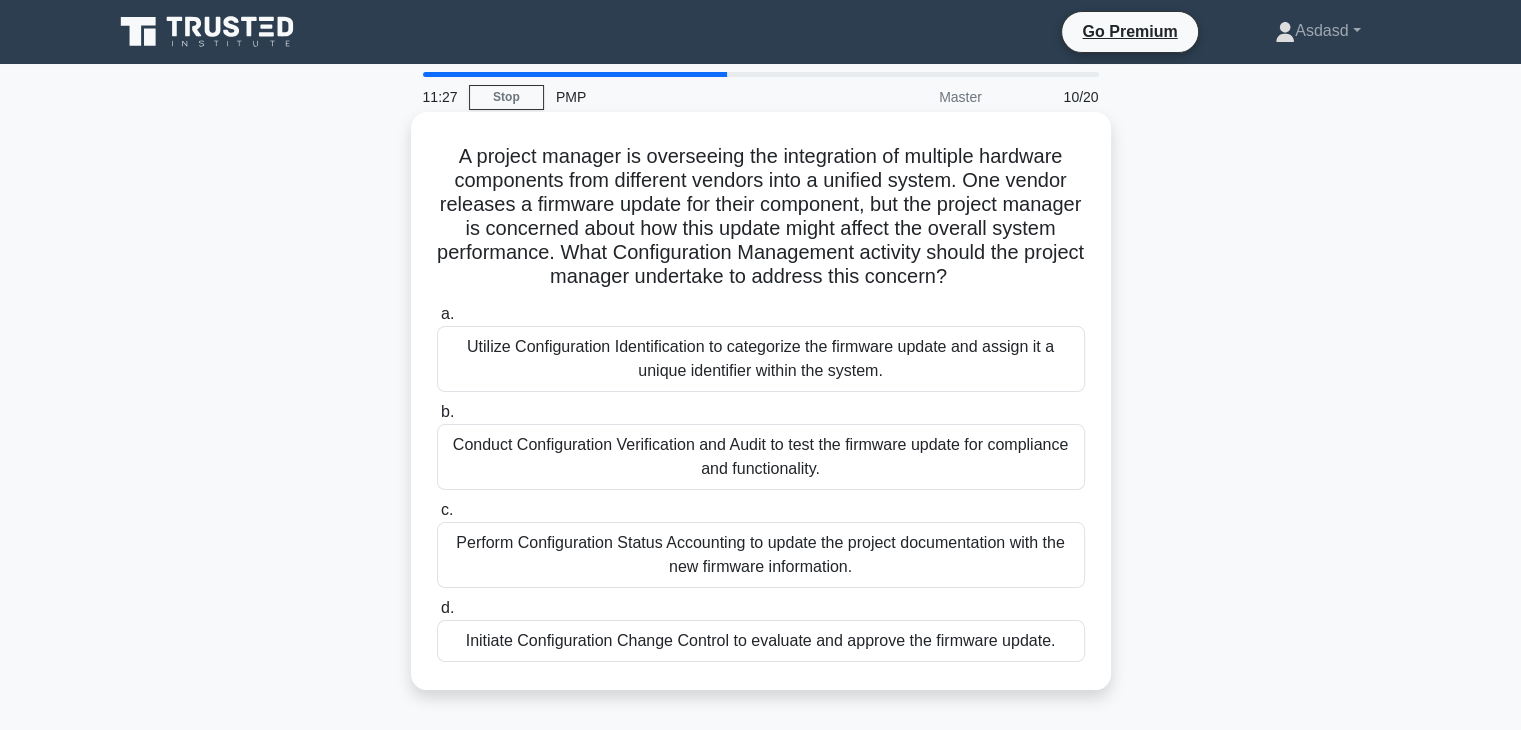click on "Initiate Configuration Change Control to evaluate and approve the firmware update." at bounding box center [761, 641] 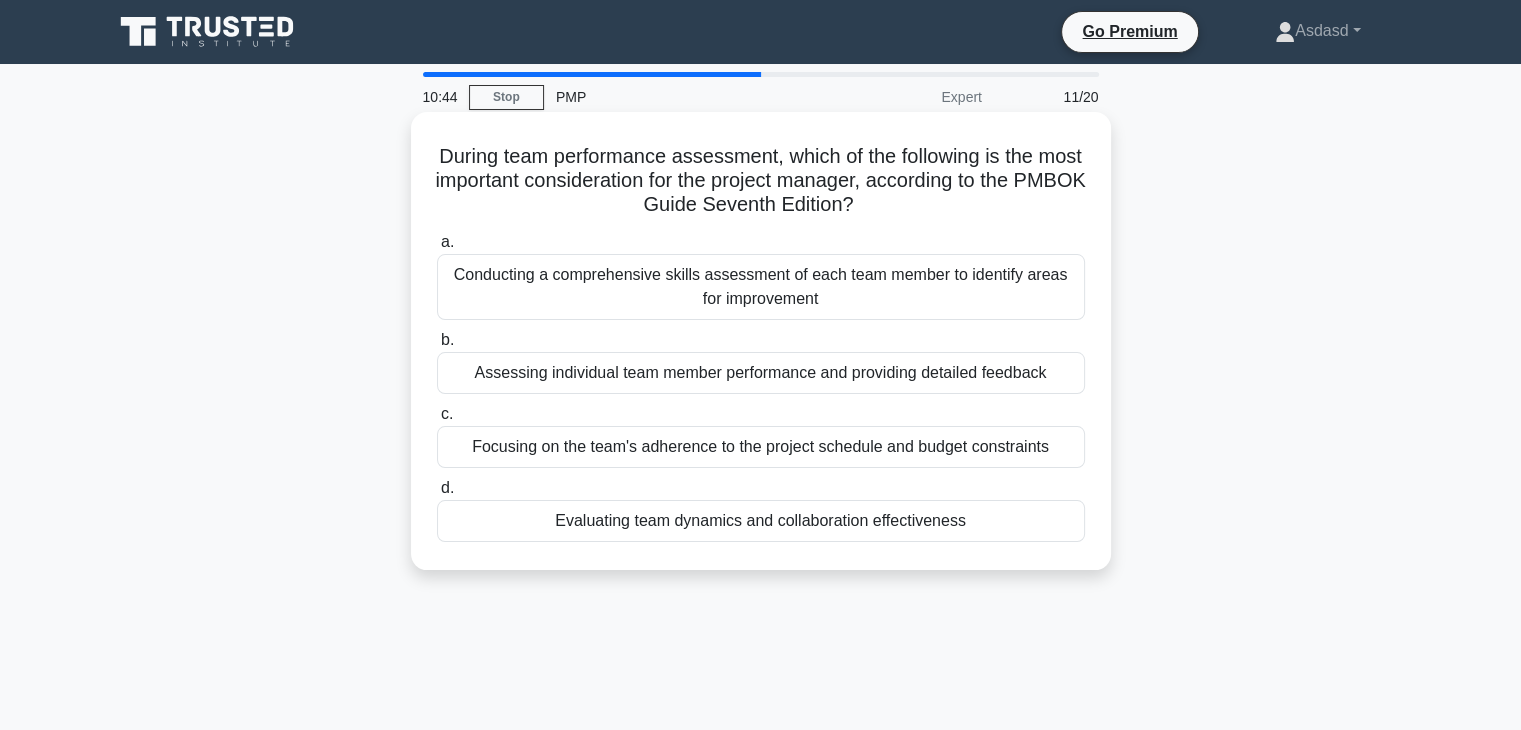 click on "Evaluating team dynamics and collaboration effectiveness" at bounding box center (761, 521) 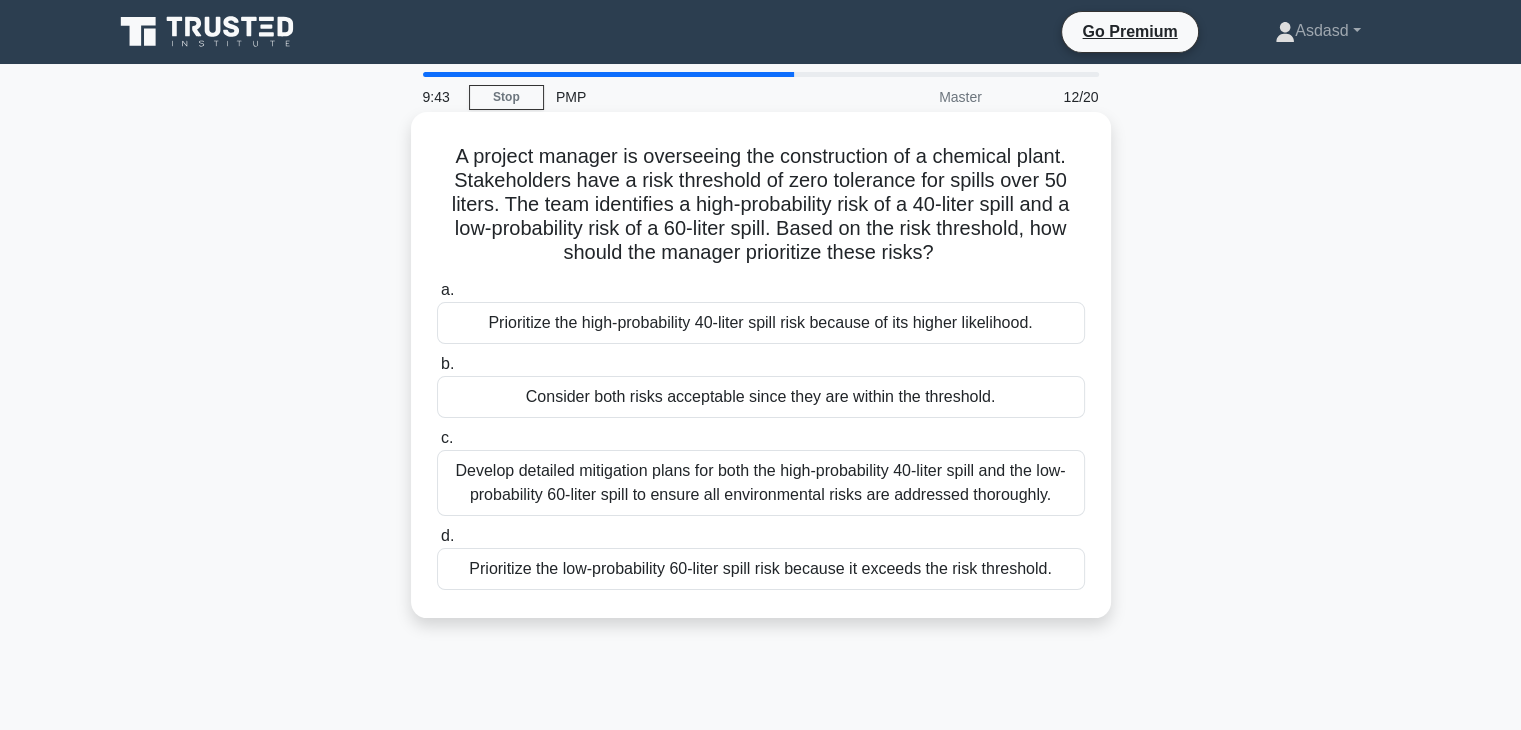click on "Prioritize the low-probability 60-liter spill risk because it exceeds the risk threshold." at bounding box center [761, 569] 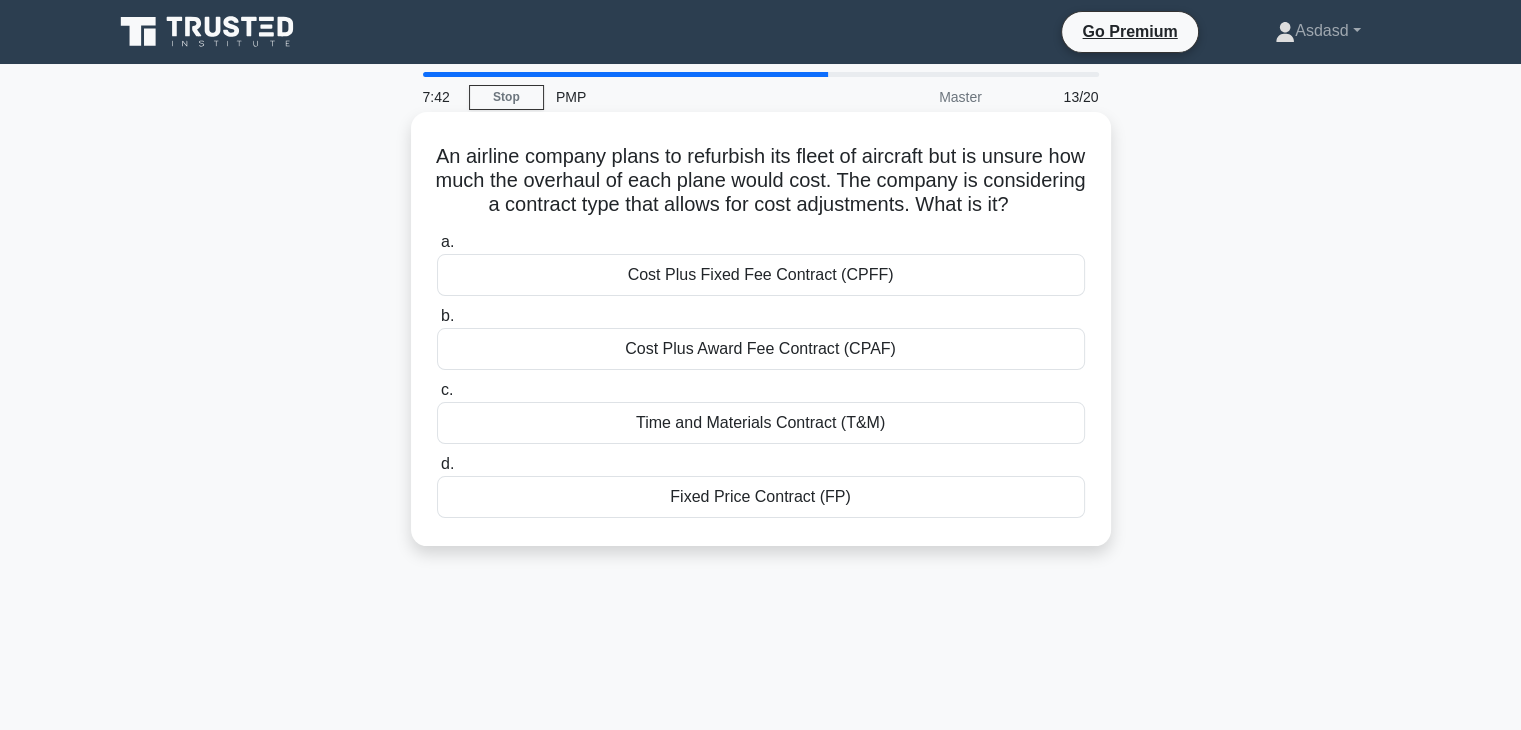 click on "Time and Materials Contract (T&M)" at bounding box center (761, 423) 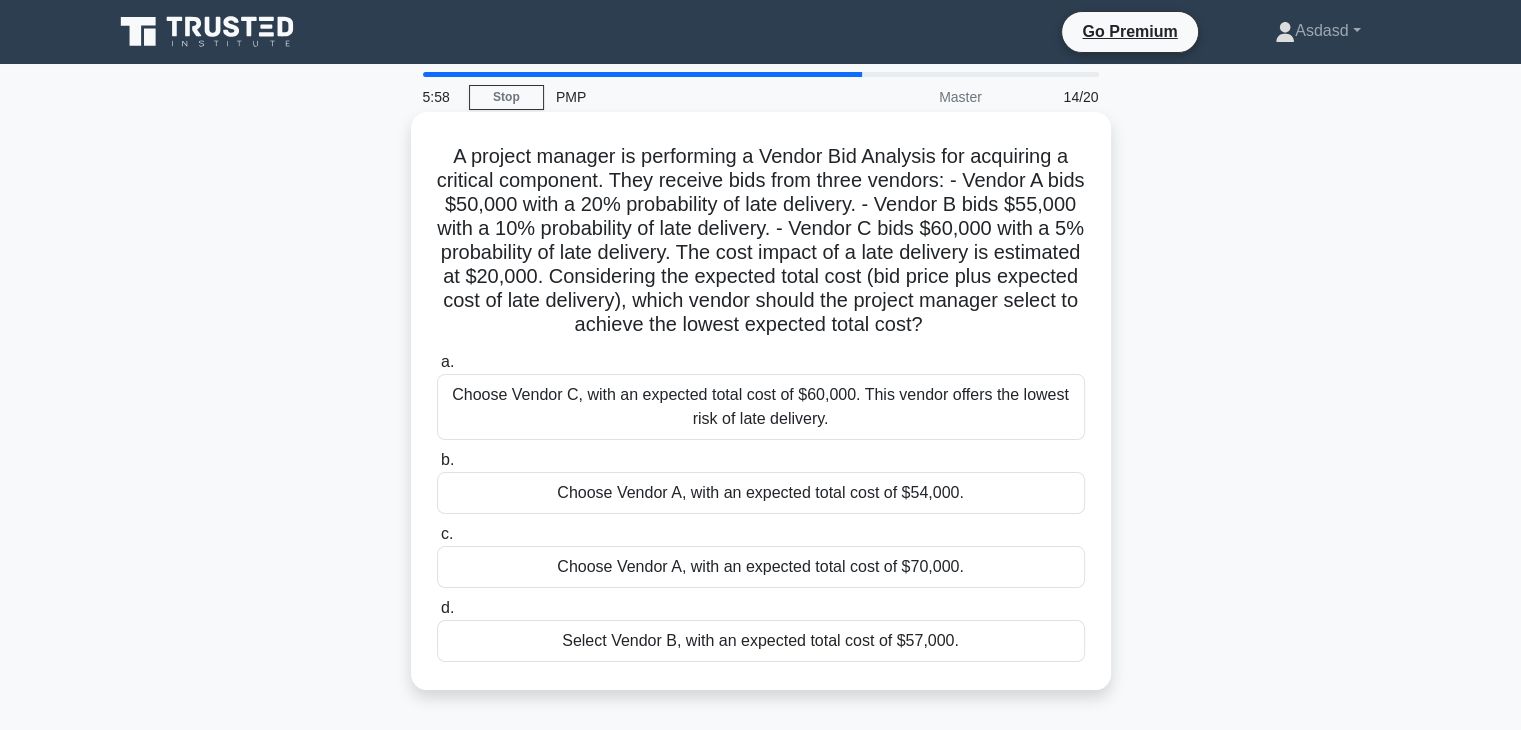 click on "Choose Vendor A, with an expected total cost of $54,000." at bounding box center (761, 493) 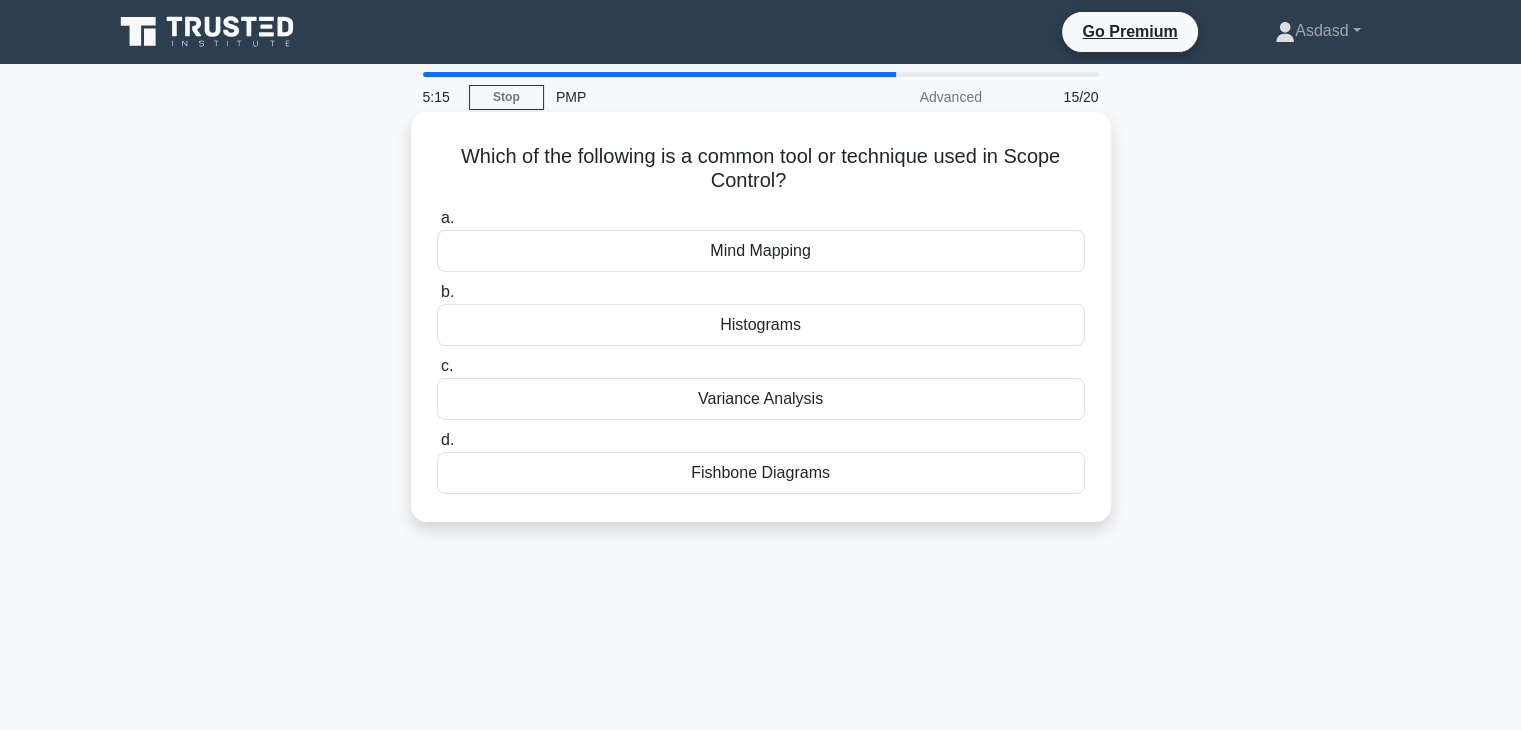 click on "Variance Analysis" at bounding box center (761, 399) 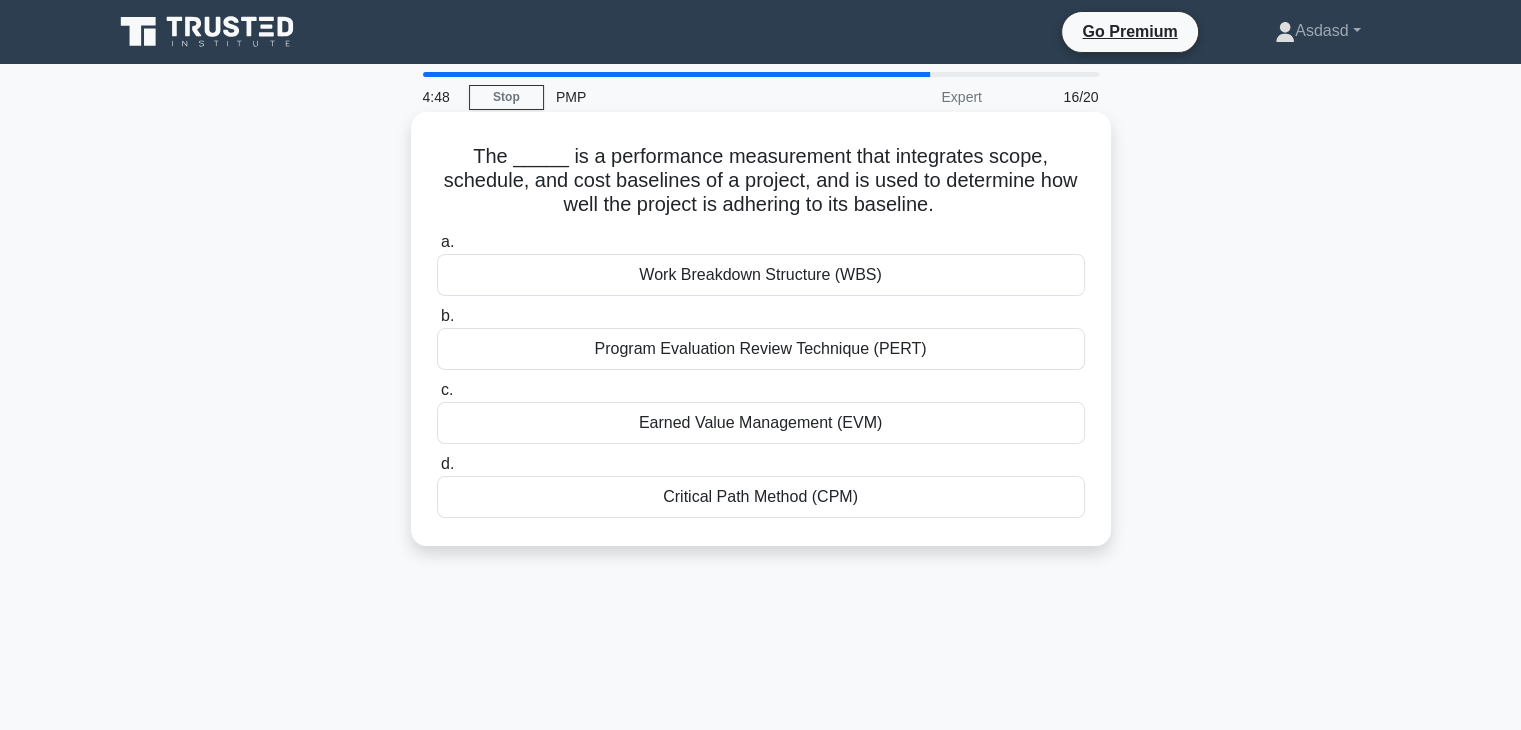 click on "Earned Value Management (EVM)" at bounding box center (761, 423) 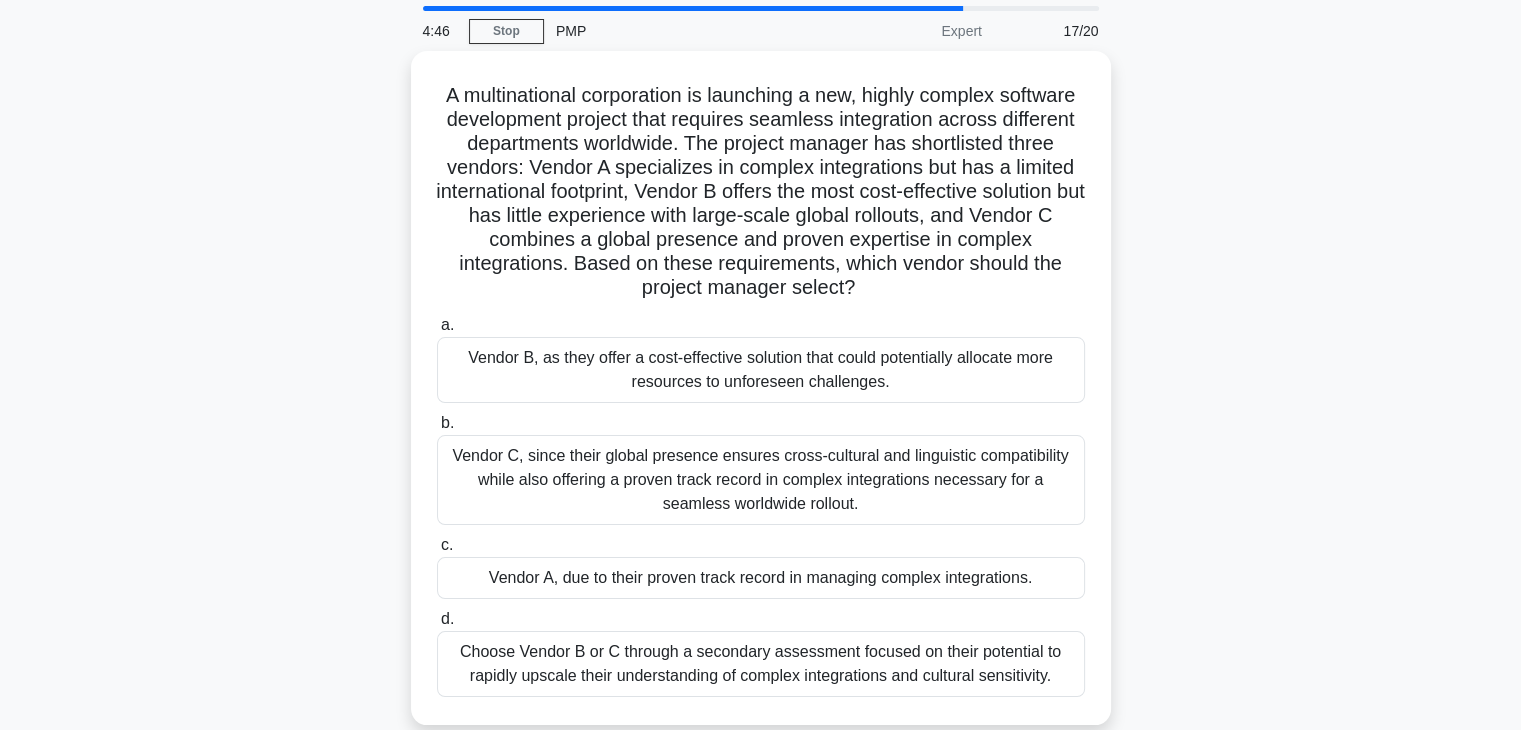 scroll, scrollTop: 100, scrollLeft: 0, axis: vertical 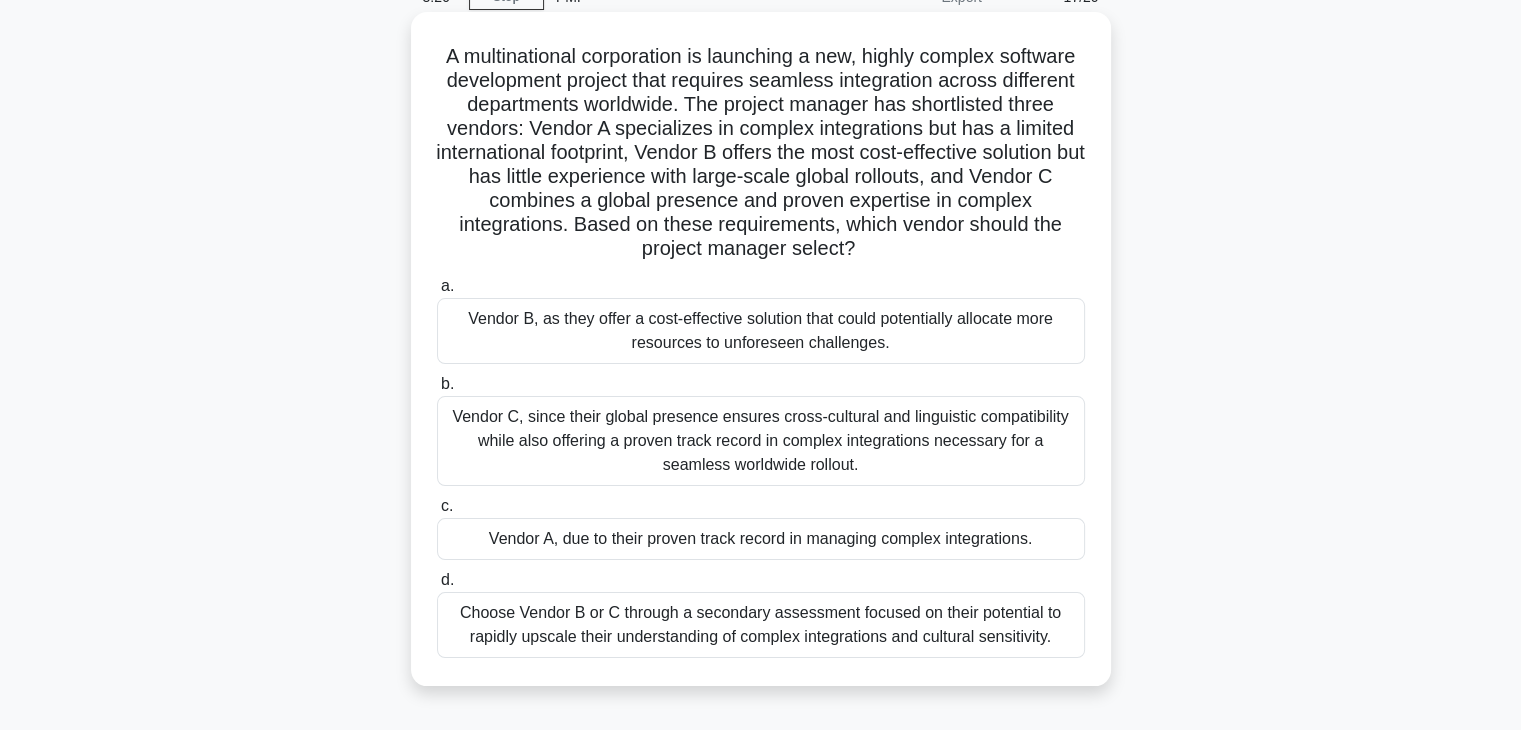 click on "Vendor C, since their global presence ensures cross-cultural and linguistic compatibility while also offering a proven track record in complex integrations necessary for a seamless worldwide rollout." at bounding box center [761, 441] 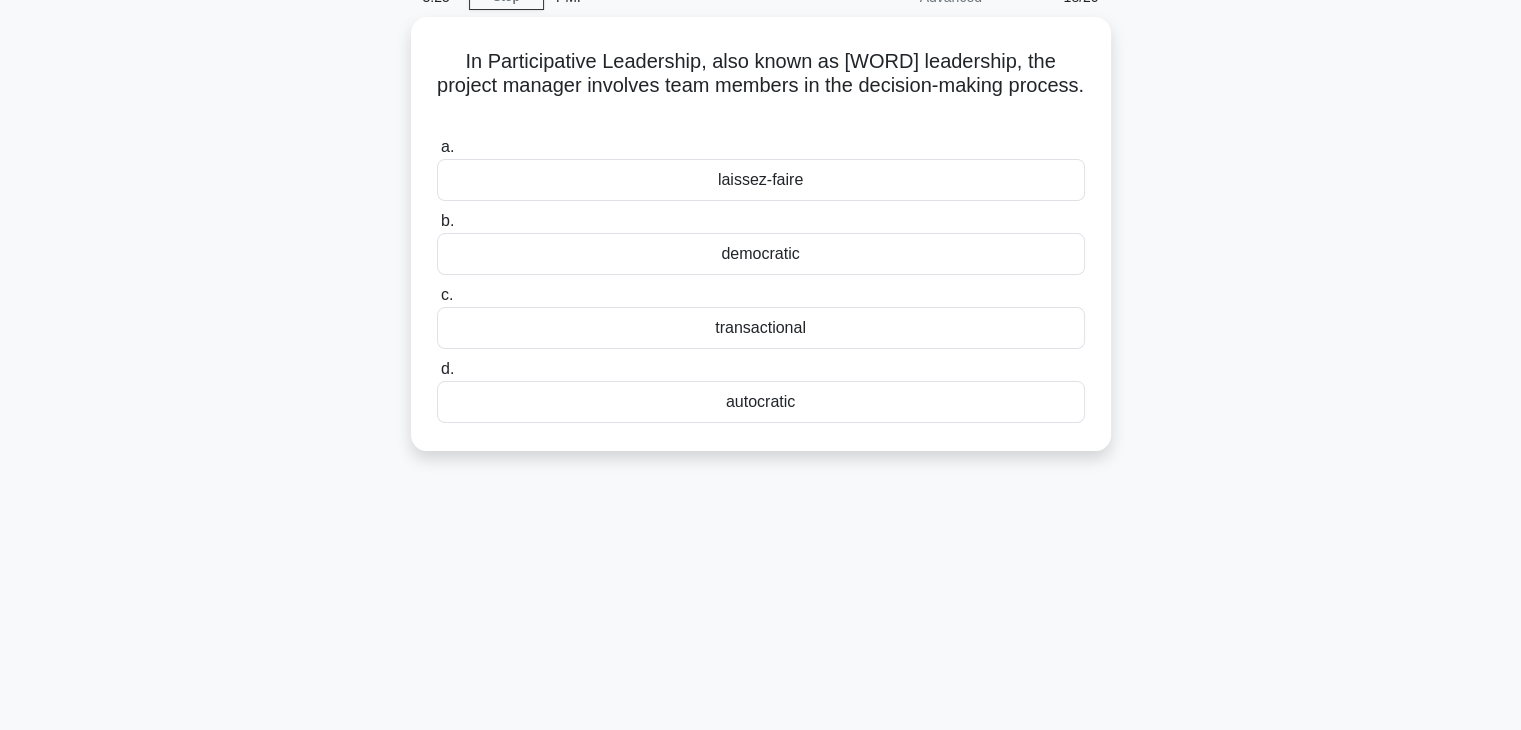 scroll, scrollTop: 0, scrollLeft: 0, axis: both 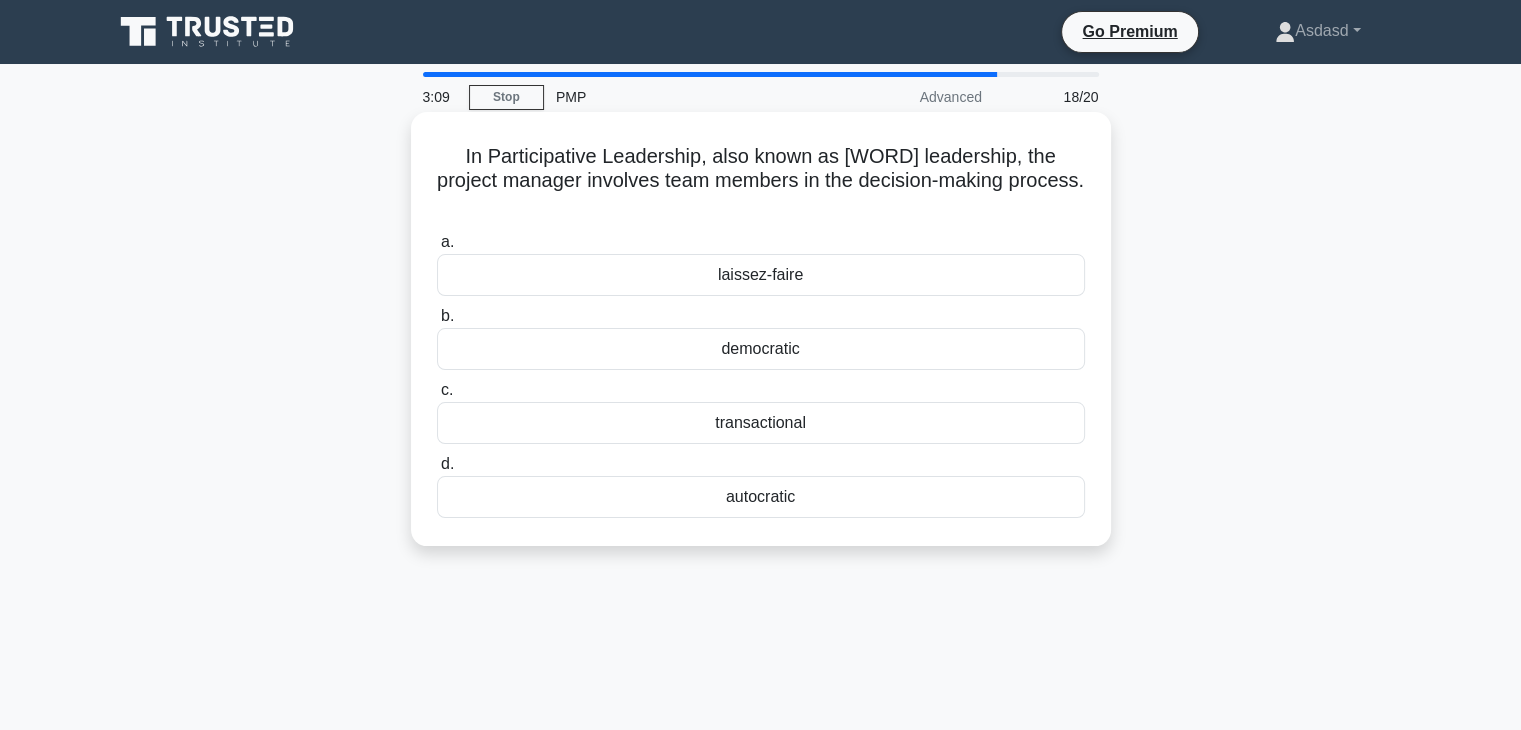 click on "democratic" at bounding box center (761, 349) 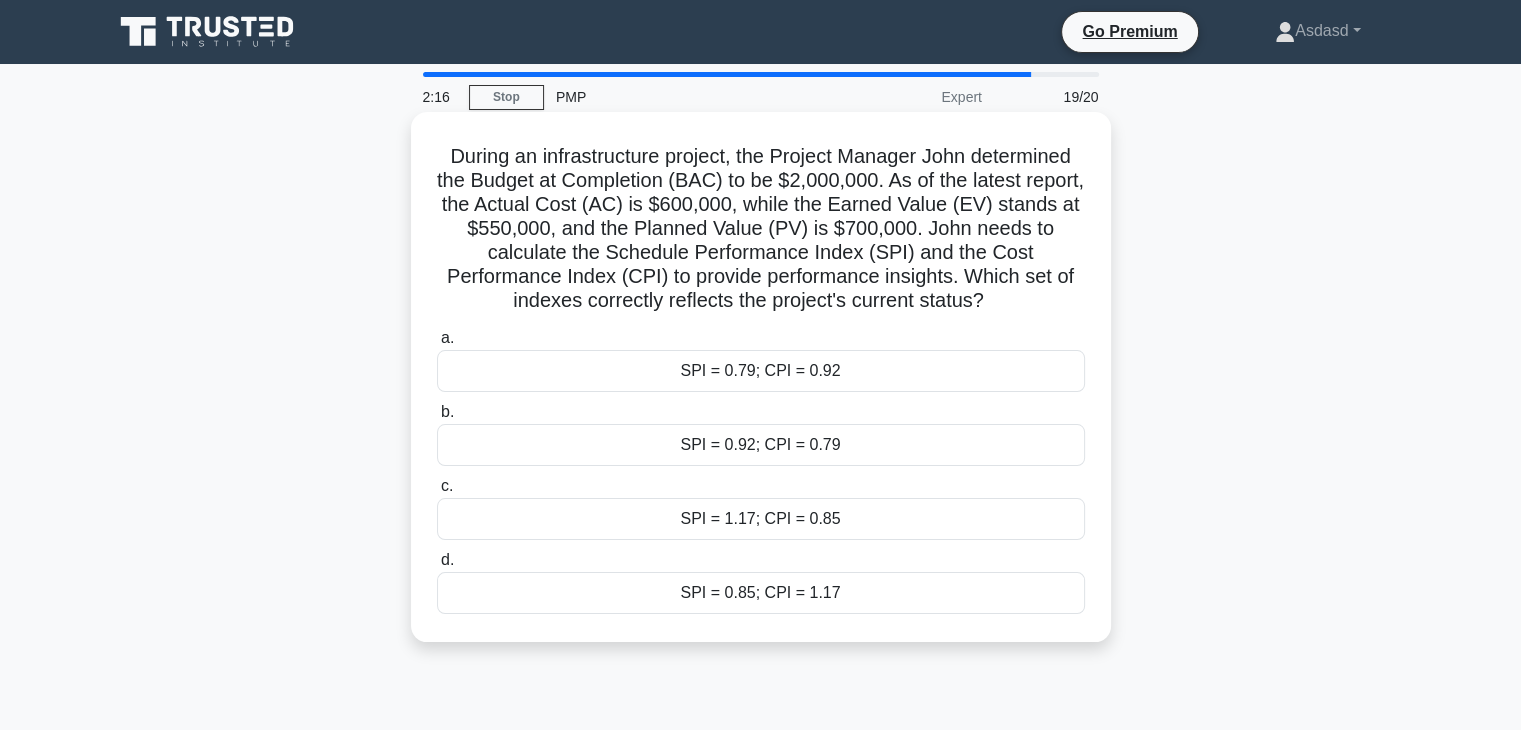 click on "SPI = 0.79; CPI = 0.92" at bounding box center [761, 371] 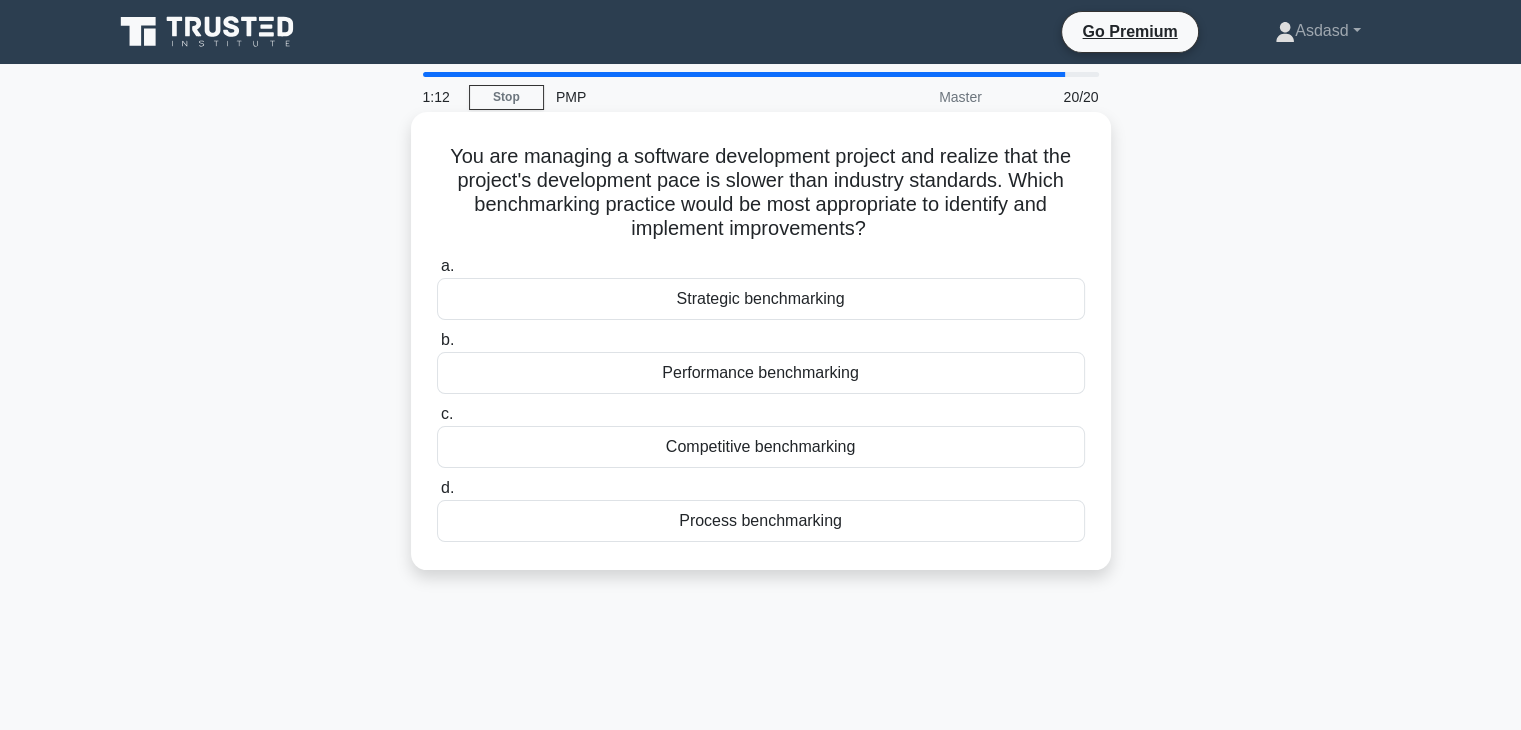 click on "Process benchmarking" at bounding box center (761, 521) 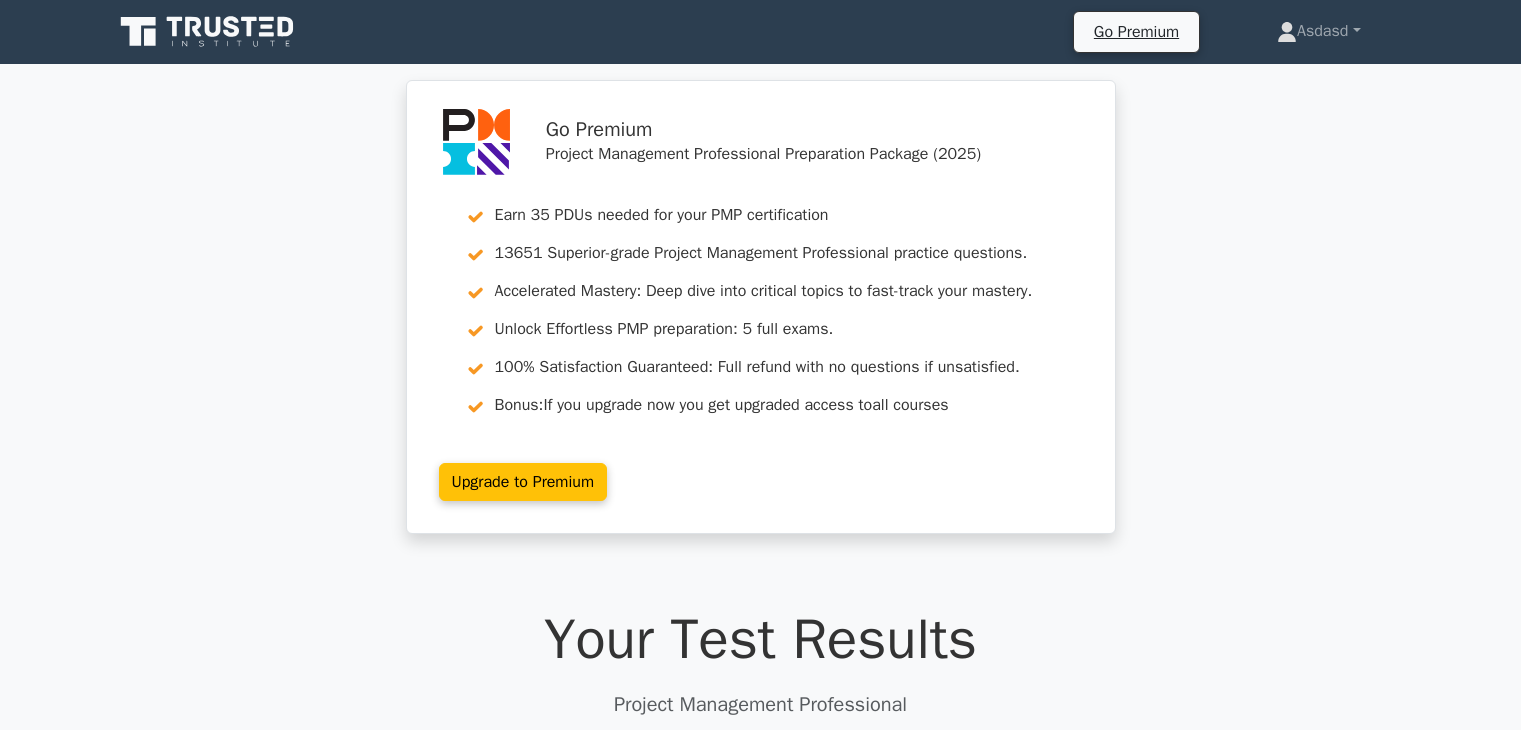 scroll, scrollTop: 500, scrollLeft: 0, axis: vertical 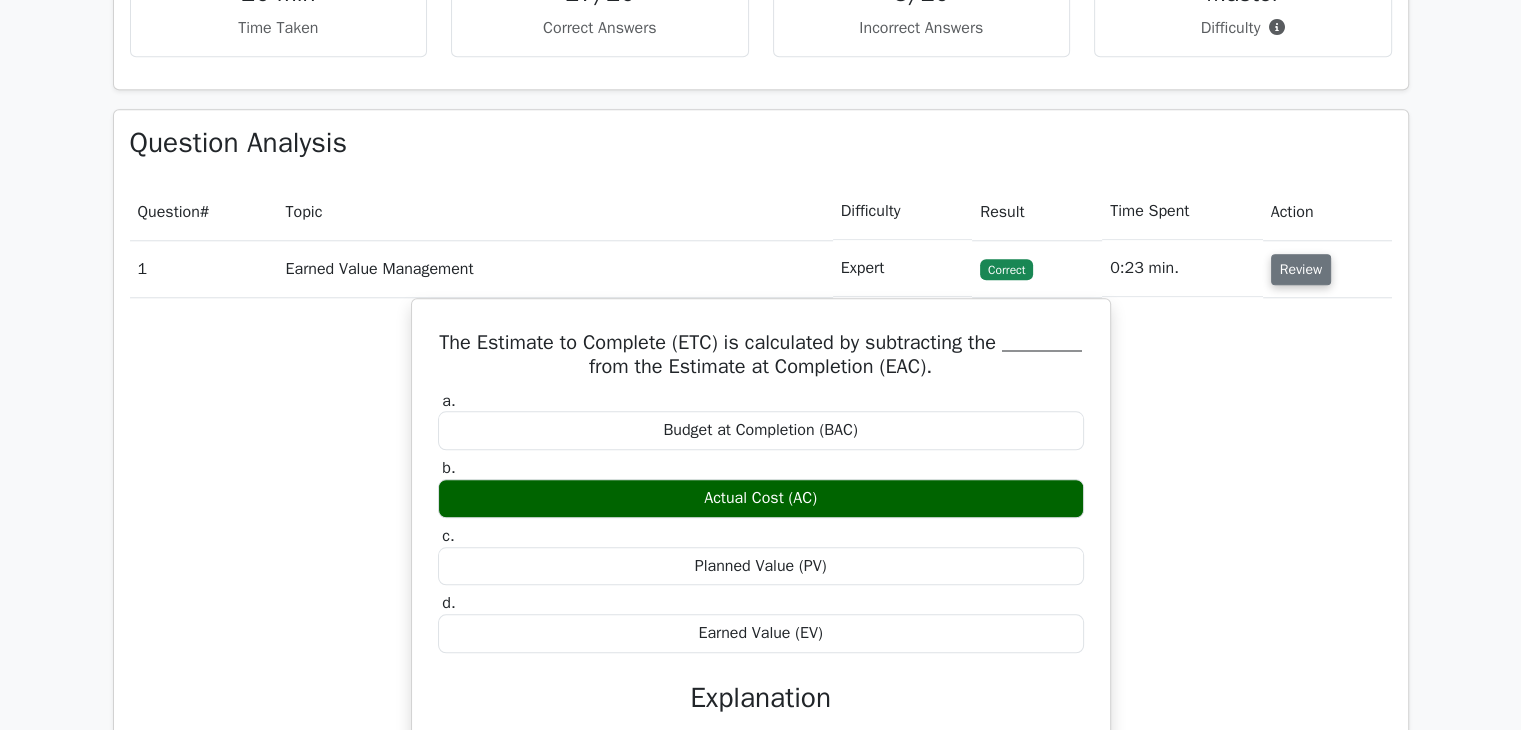 click on "Review" at bounding box center (1301, 269) 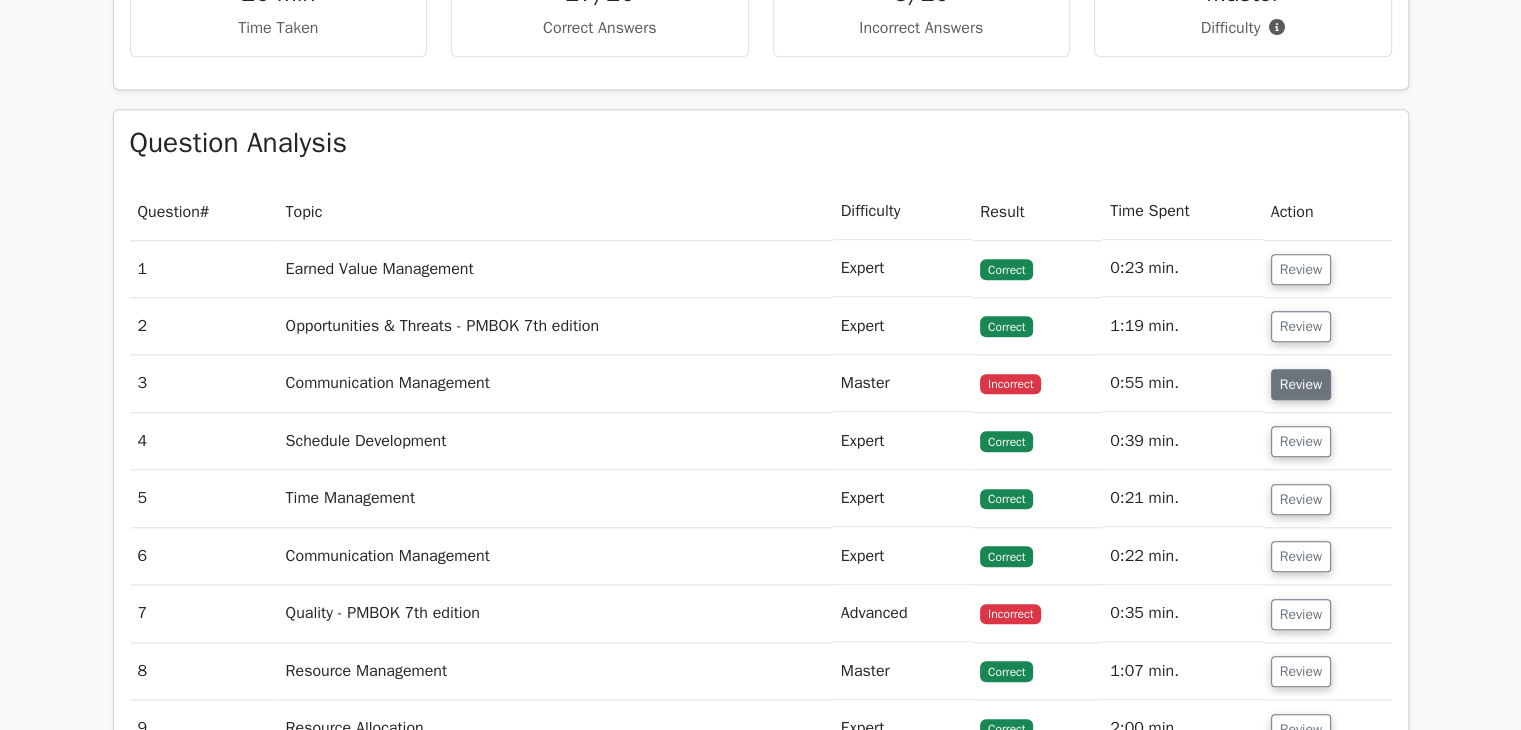 click on "Review" at bounding box center [1301, 384] 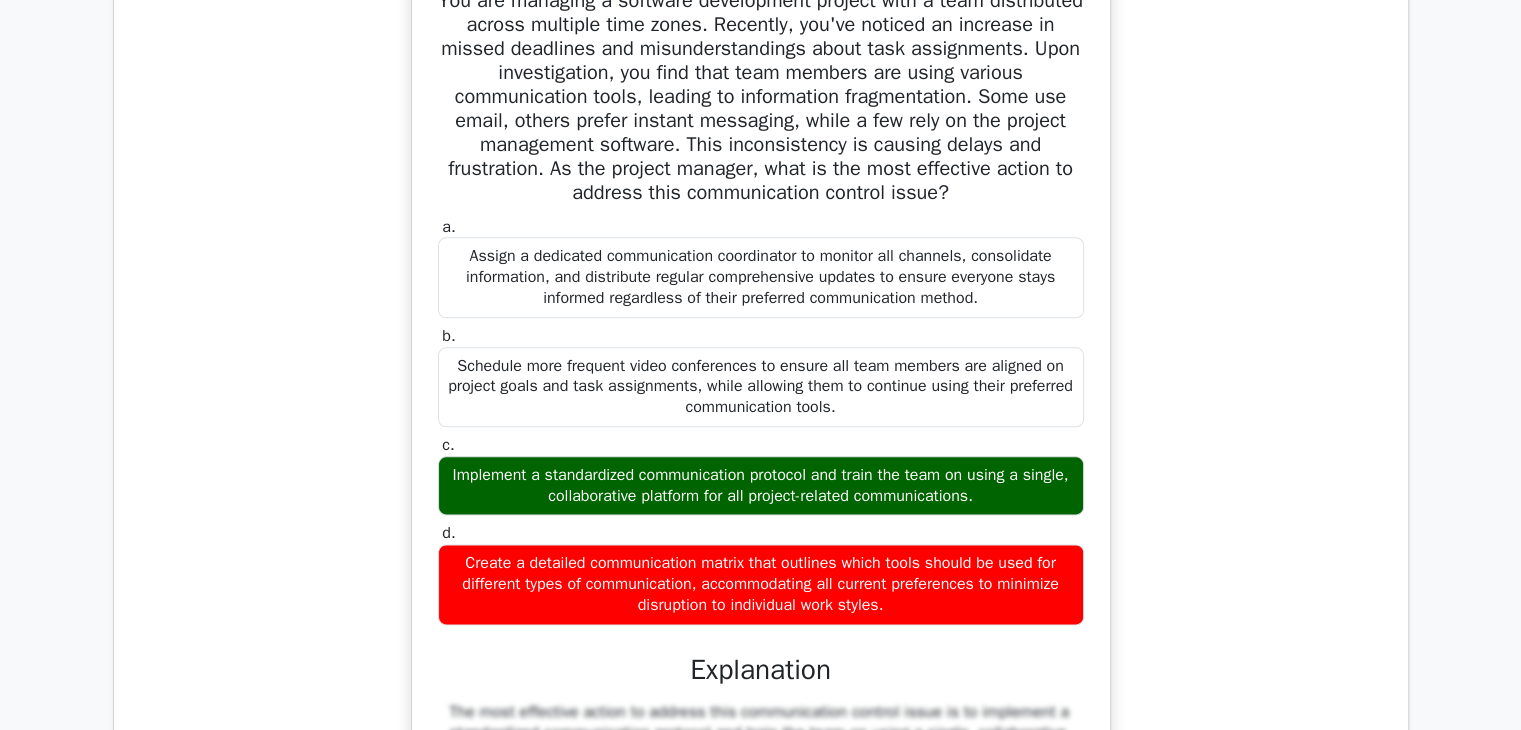 scroll, scrollTop: 2400, scrollLeft: 0, axis: vertical 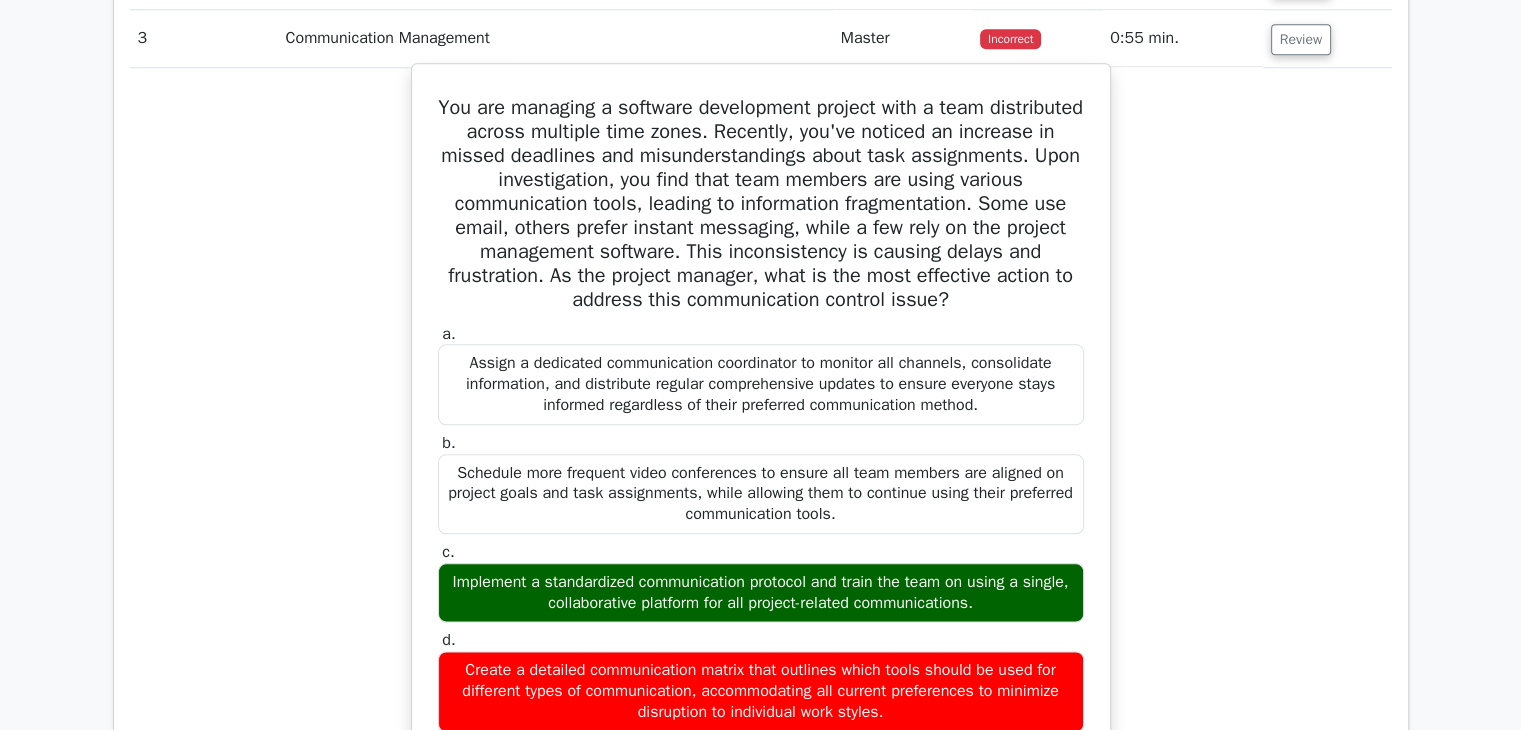 drag, startPoint x: 904, startPoint y: 554, endPoint x: 468, endPoint y: 103, distance: 627.2934 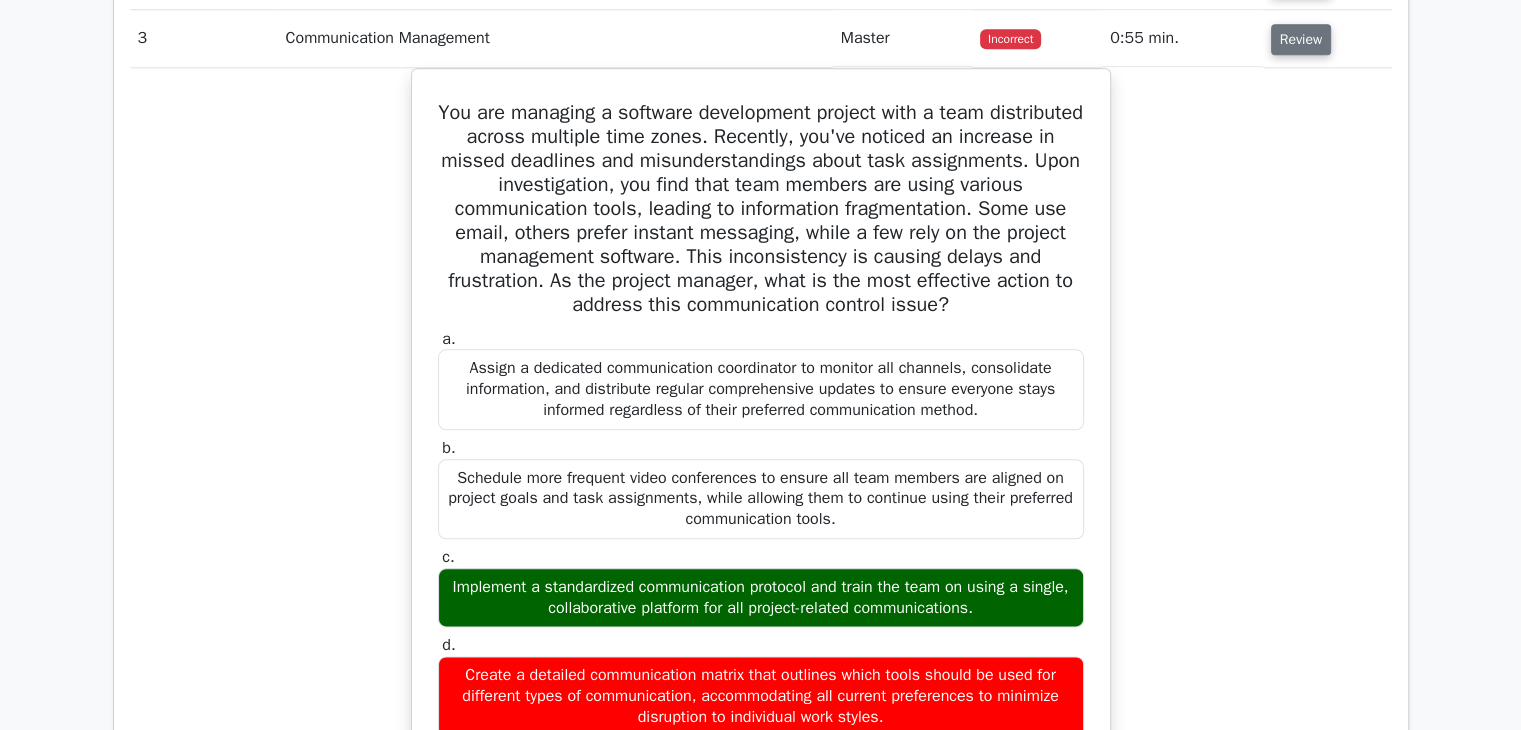 click on "Review" at bounding box center [1301, 39] 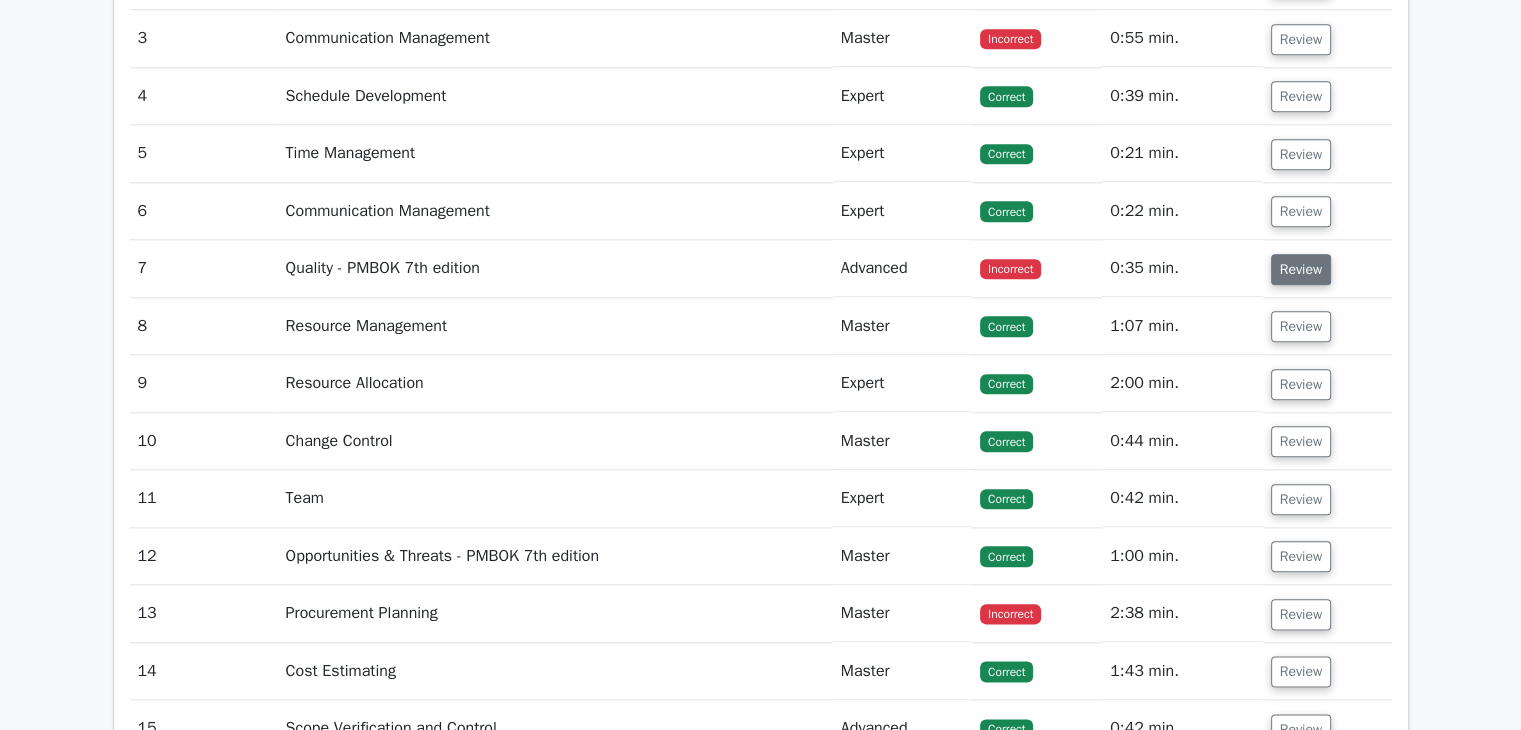 click on "Review" at bounding box center [1301, 269] 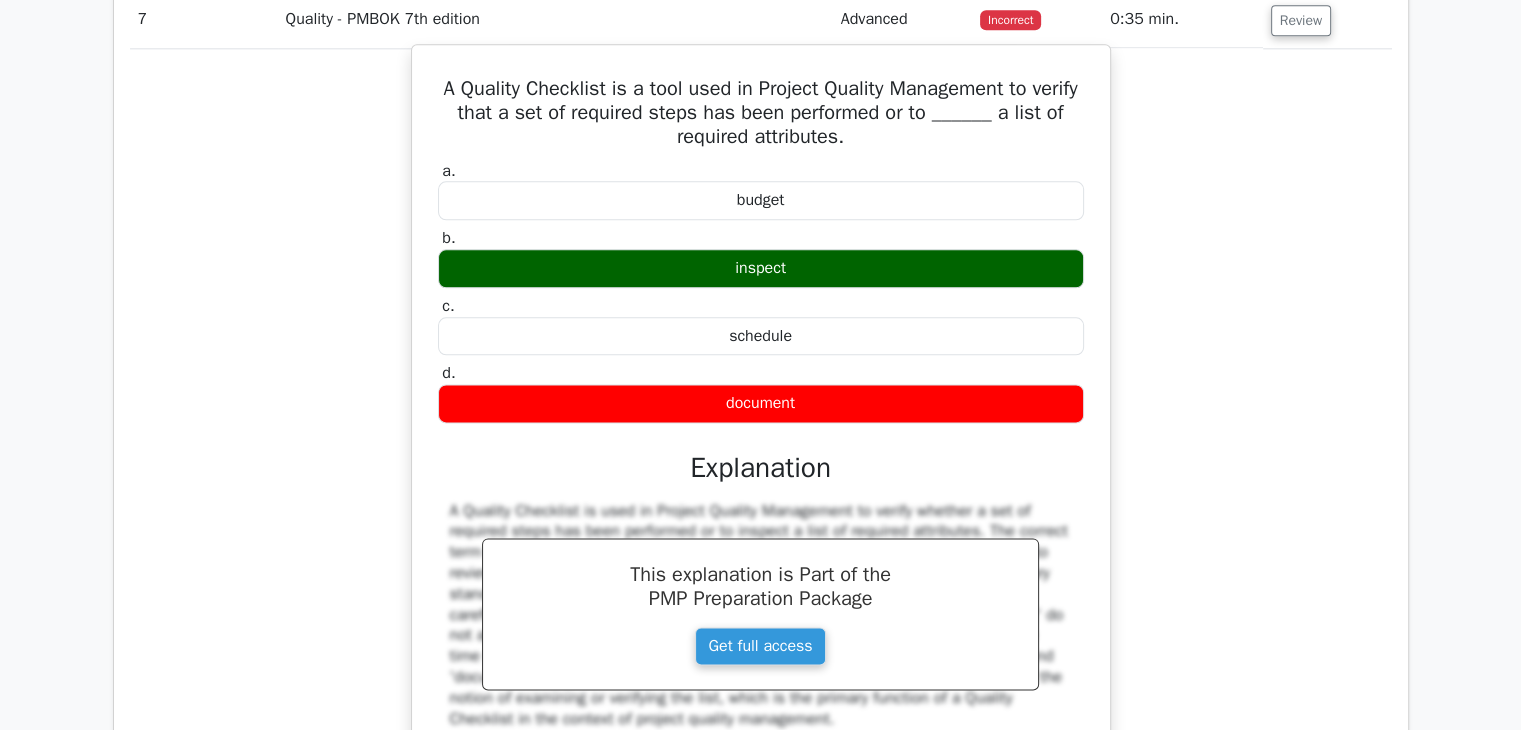 scroll, scrollTop: 2445, scrollLeft: 0, axis: vertical 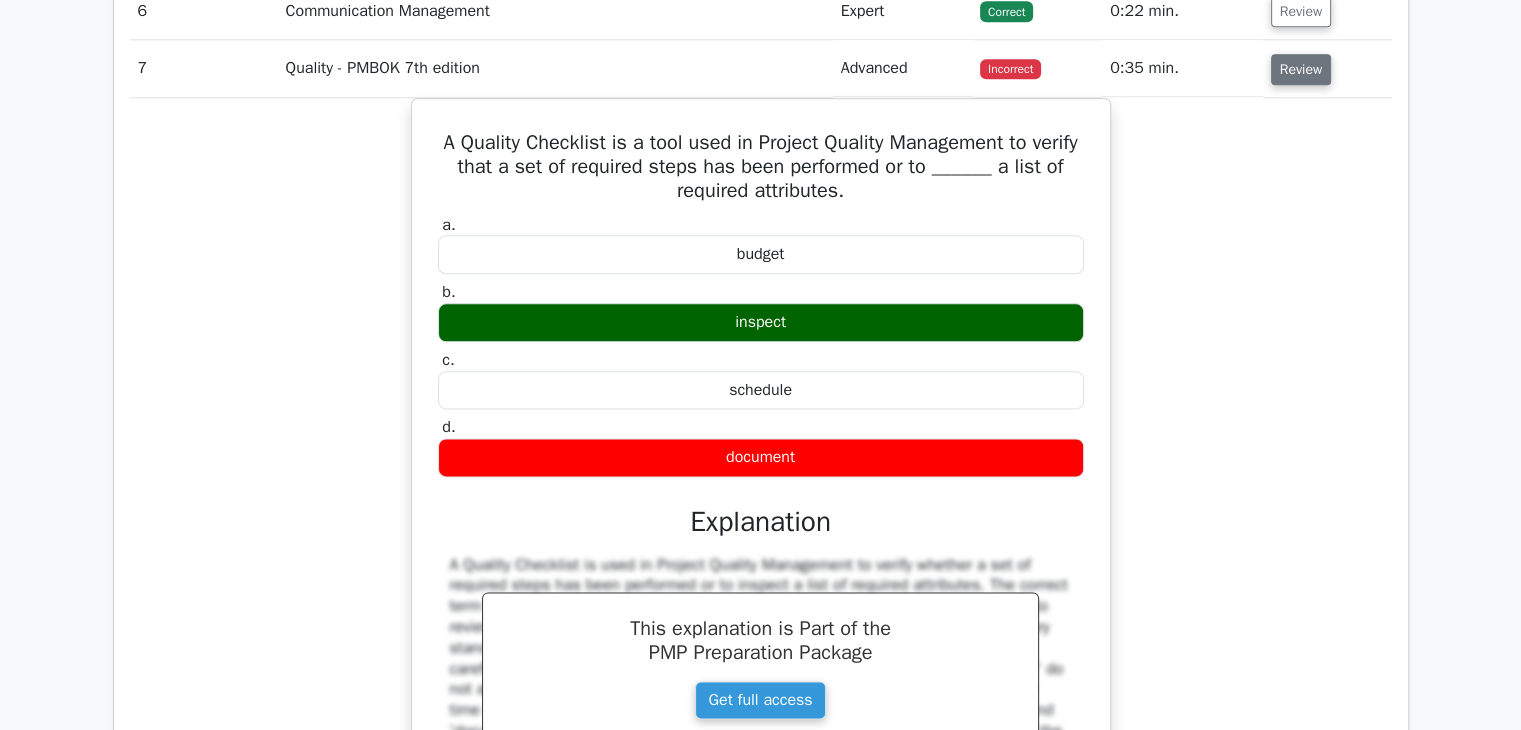 click on "Review" at bounding box center (1301, 69) 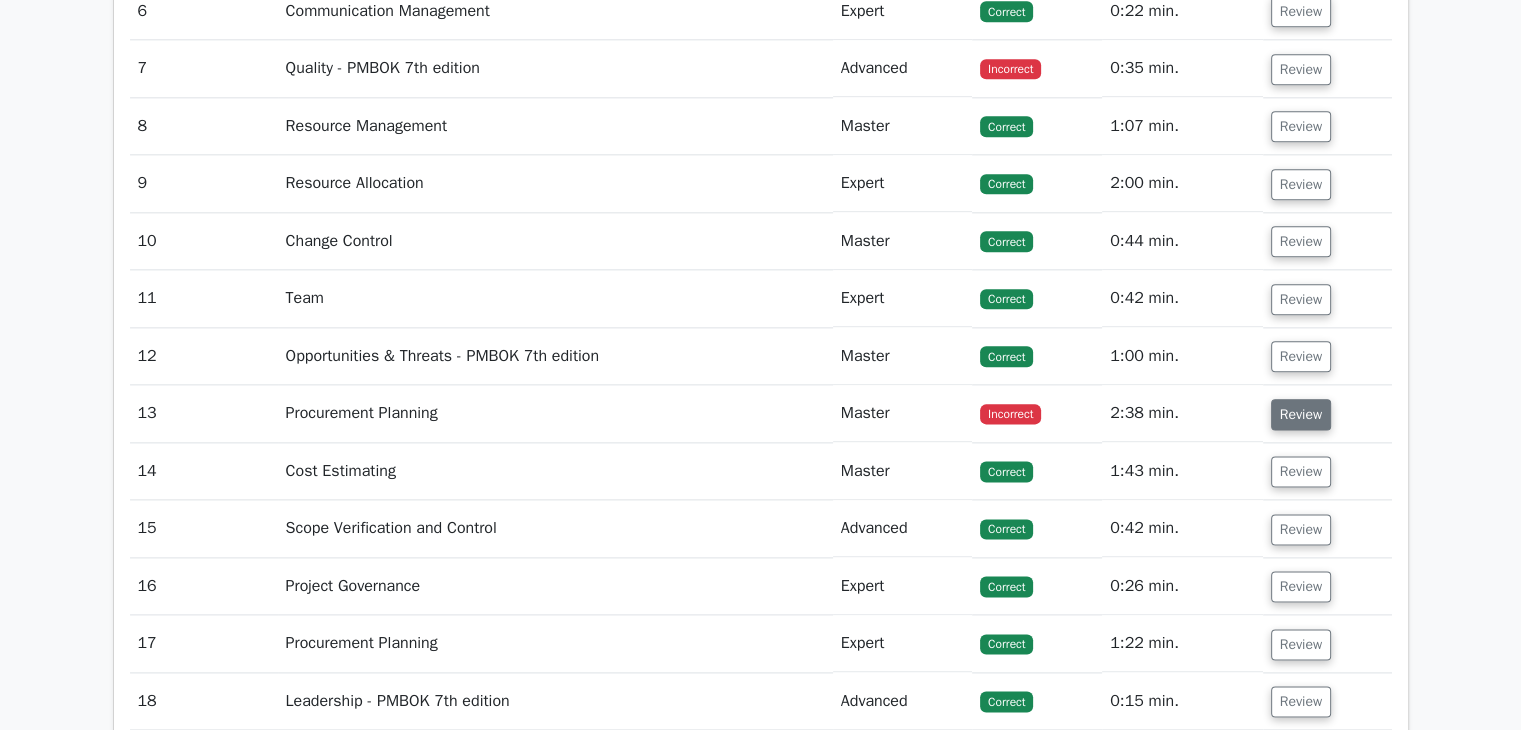 click on "Review" at bounding box center (1301, 414) 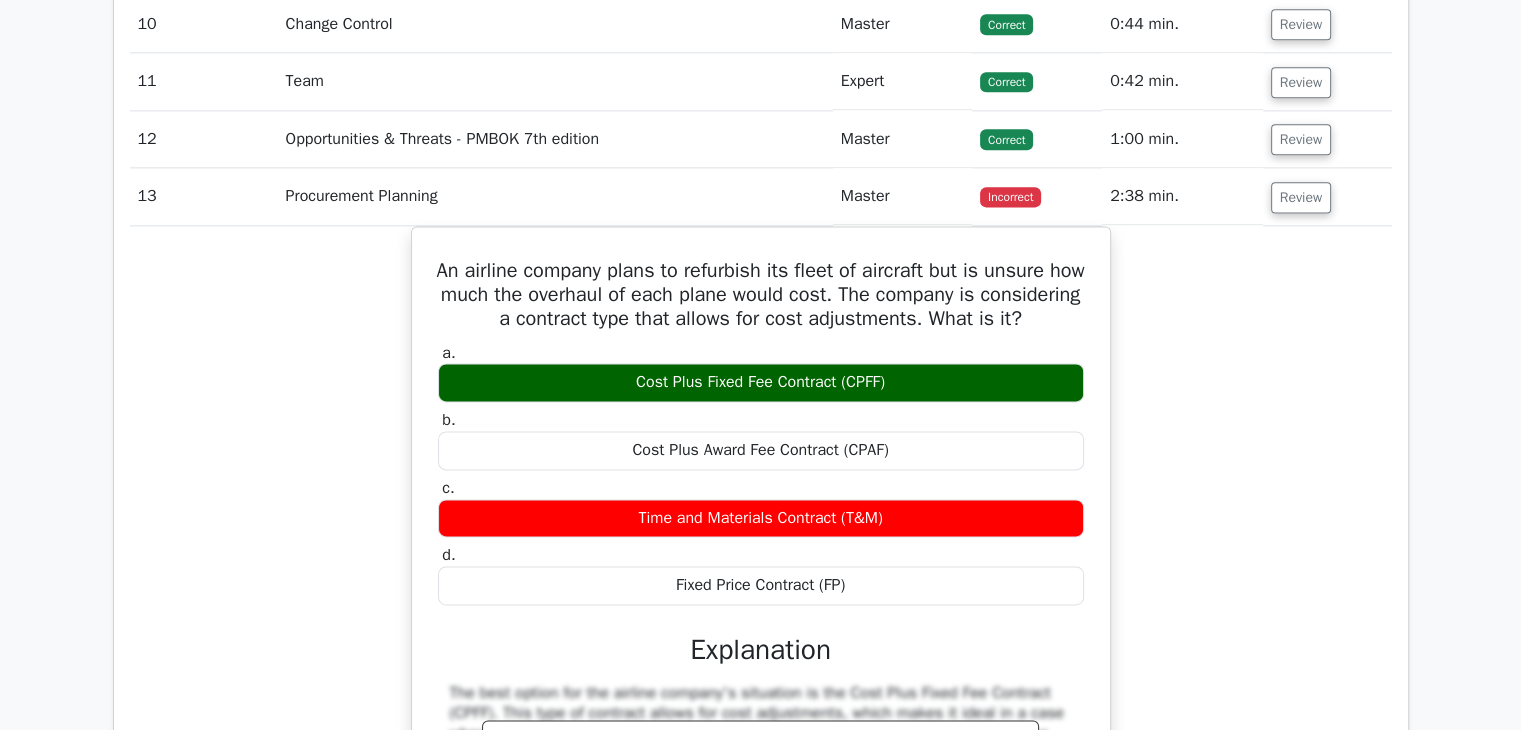 scroll, scrollTop: 2817, scrollLeft: 0, axis: vertical 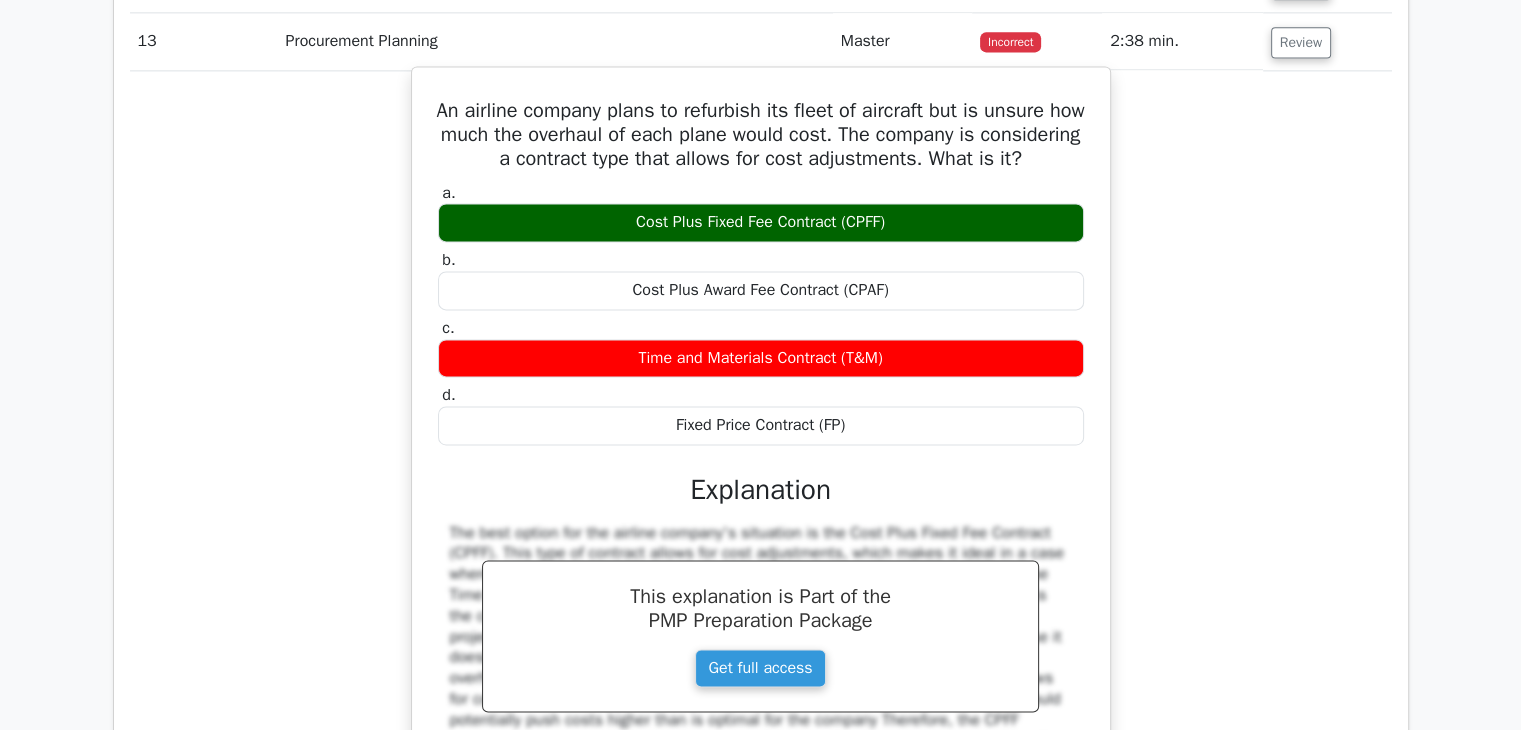 drag, startPoint x: 444, startPoint y: 100, endPoint x: 844, endPoint y: 418, distance: 511.00293 